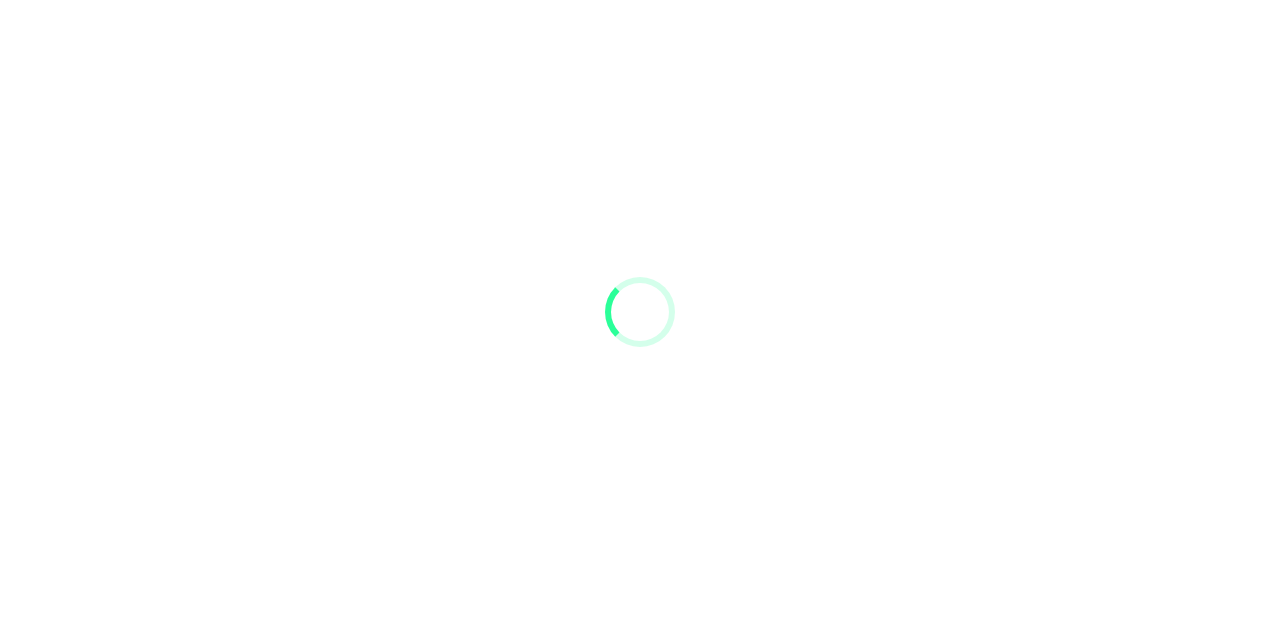 scroll, scrollTop: 0, scrollLeft: 0, axis: both 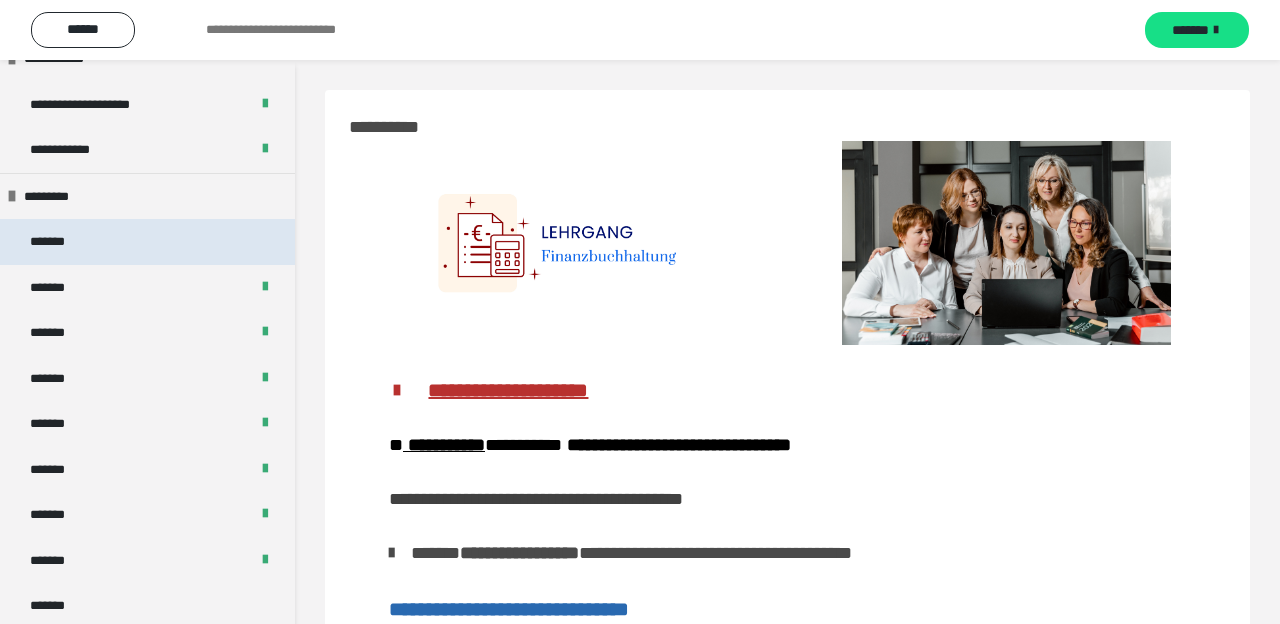 click on "*******" at bounding box center [147, 242] 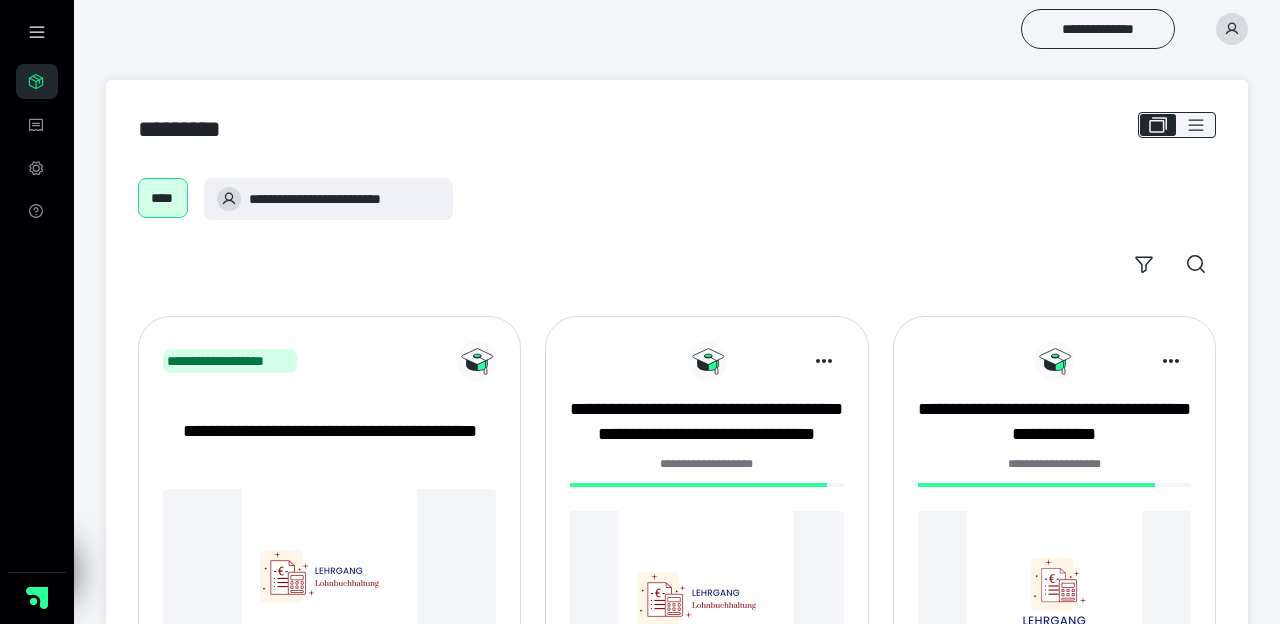 scroll, scrollTop: 0, scrollLeft: 0, axis: both 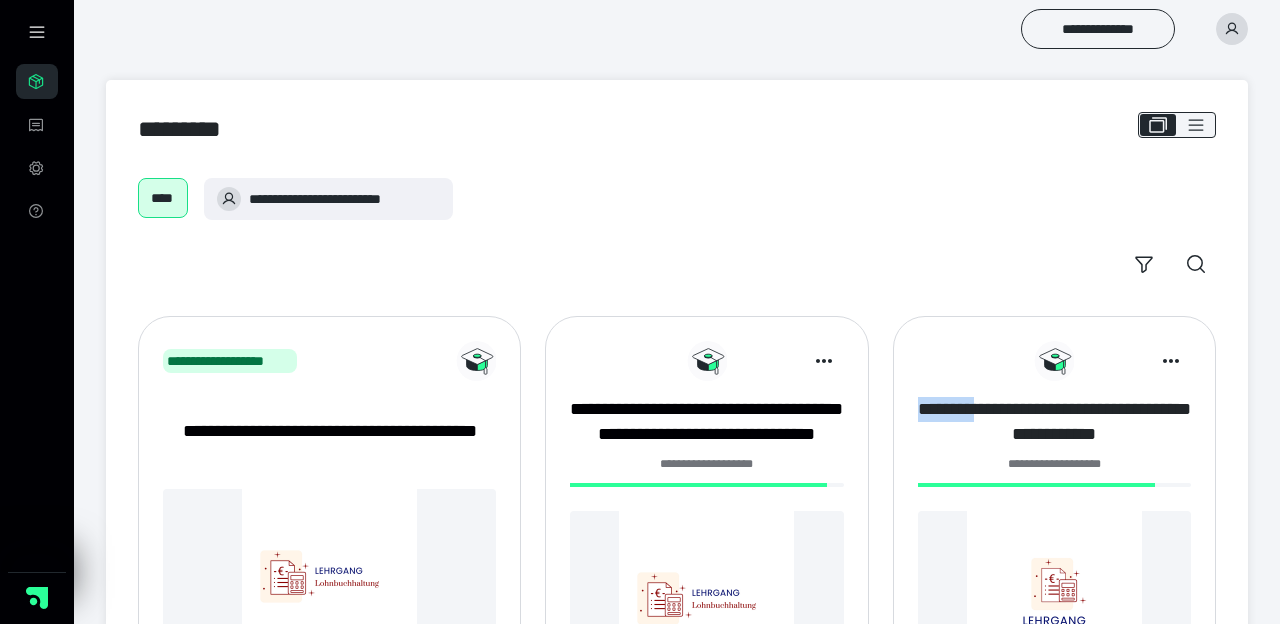 click on "**********" at bounding box center [1054, 422] 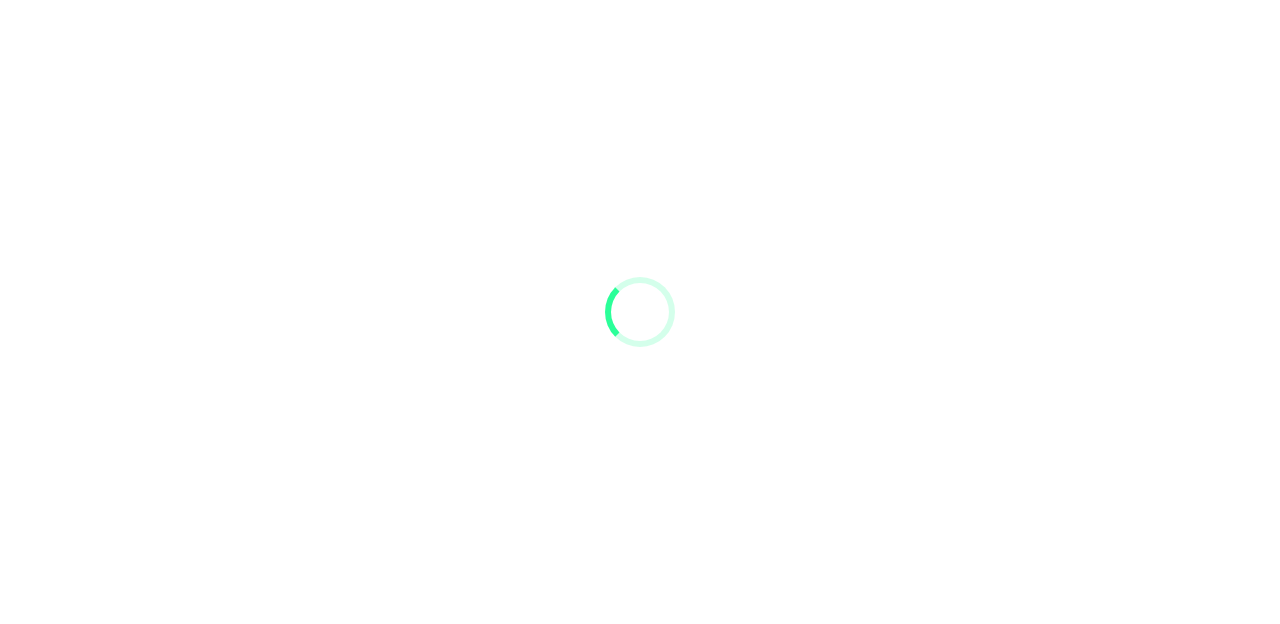 scroll, scrollTop: 0, scrollLeft: 0, axis: both 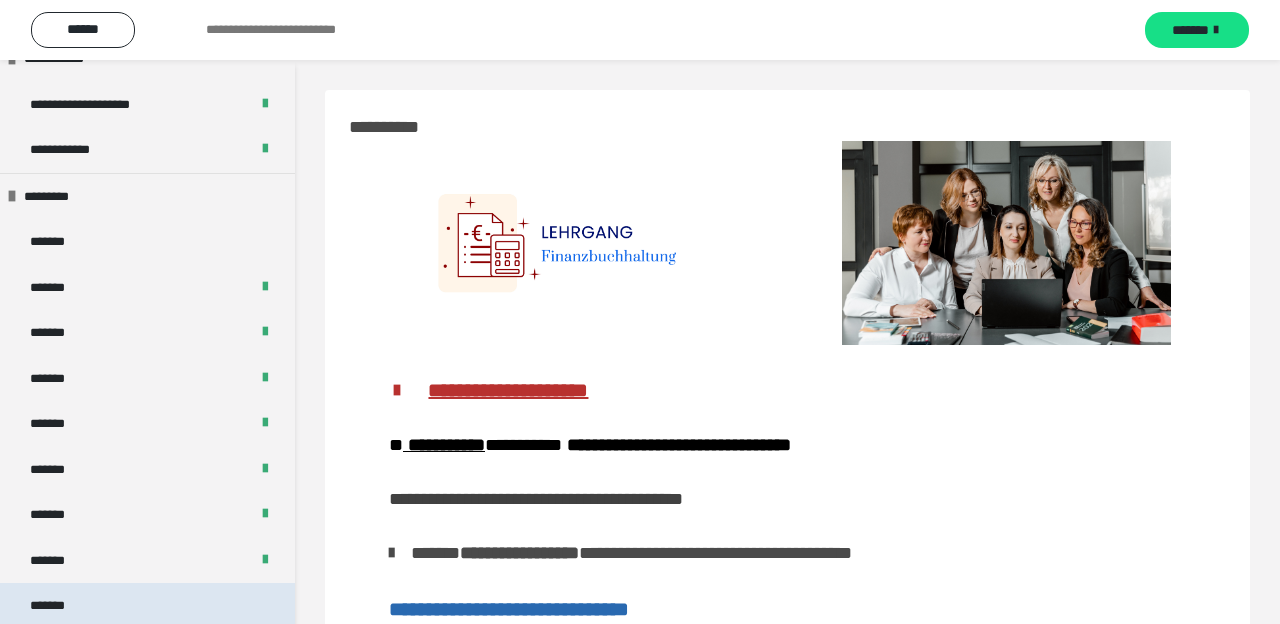 click on "*******" at bounding box center [147, 606] 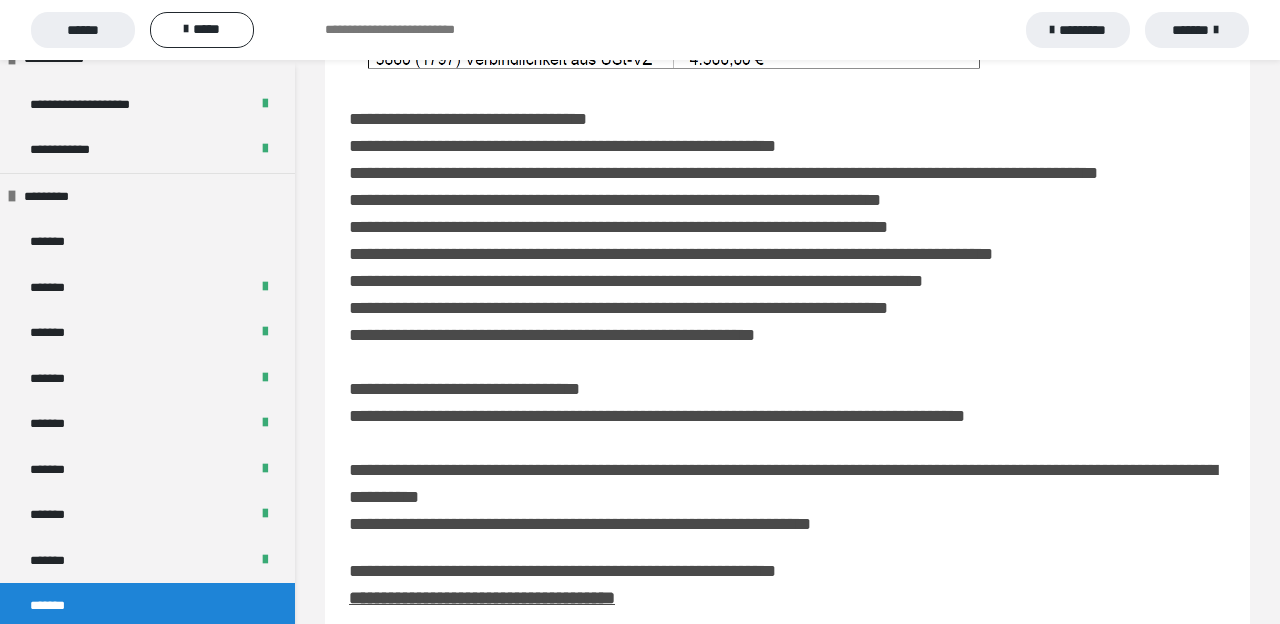 scroll, scrollTop: 384, scrollLeft: 0, axis: vertical 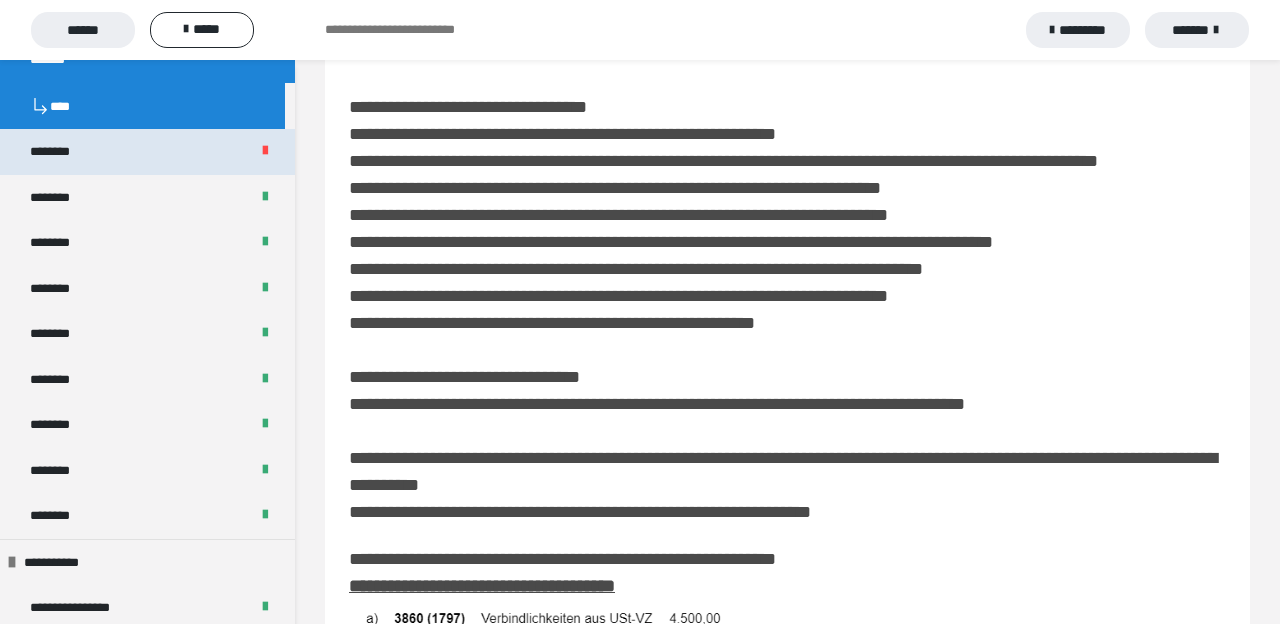click on "********" at bounding box center (147, 152) 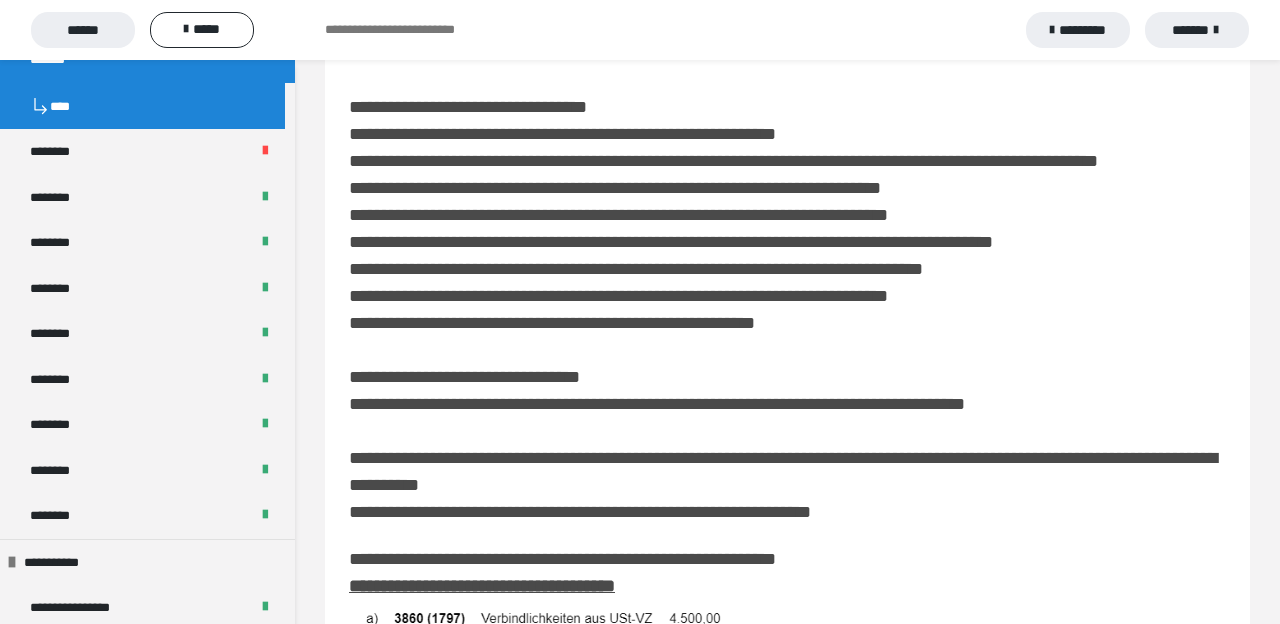click on "*******" at bounding box center [1197, 30] 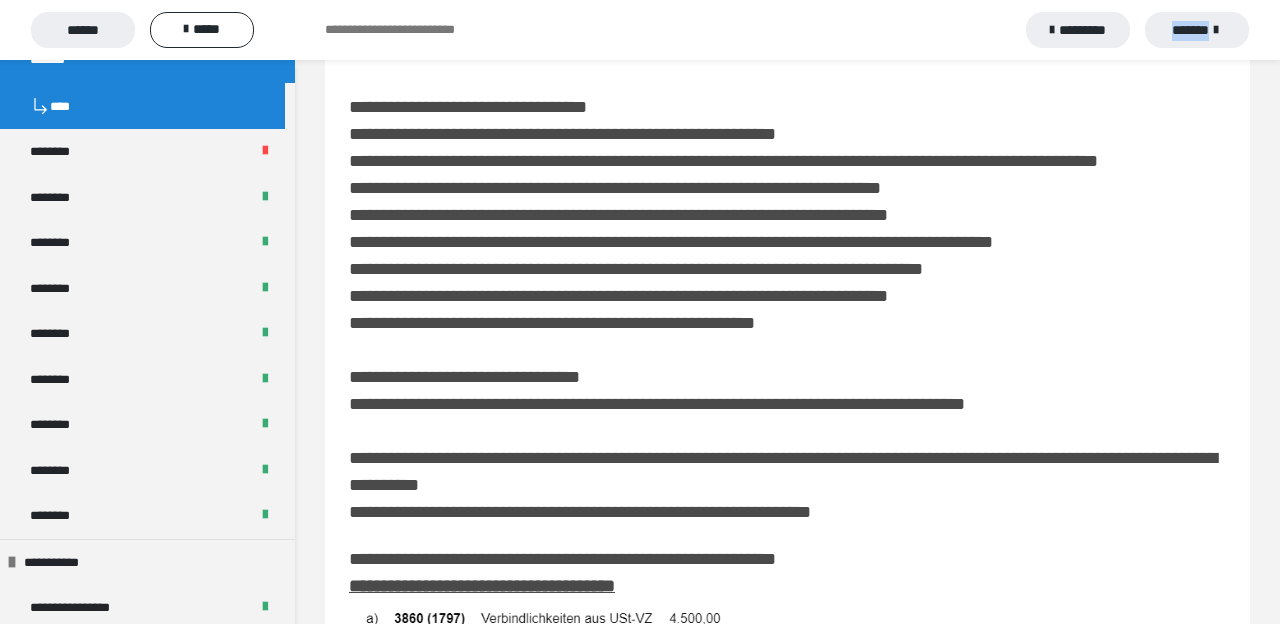 click on "*******" at bounding box center (1197, 30) 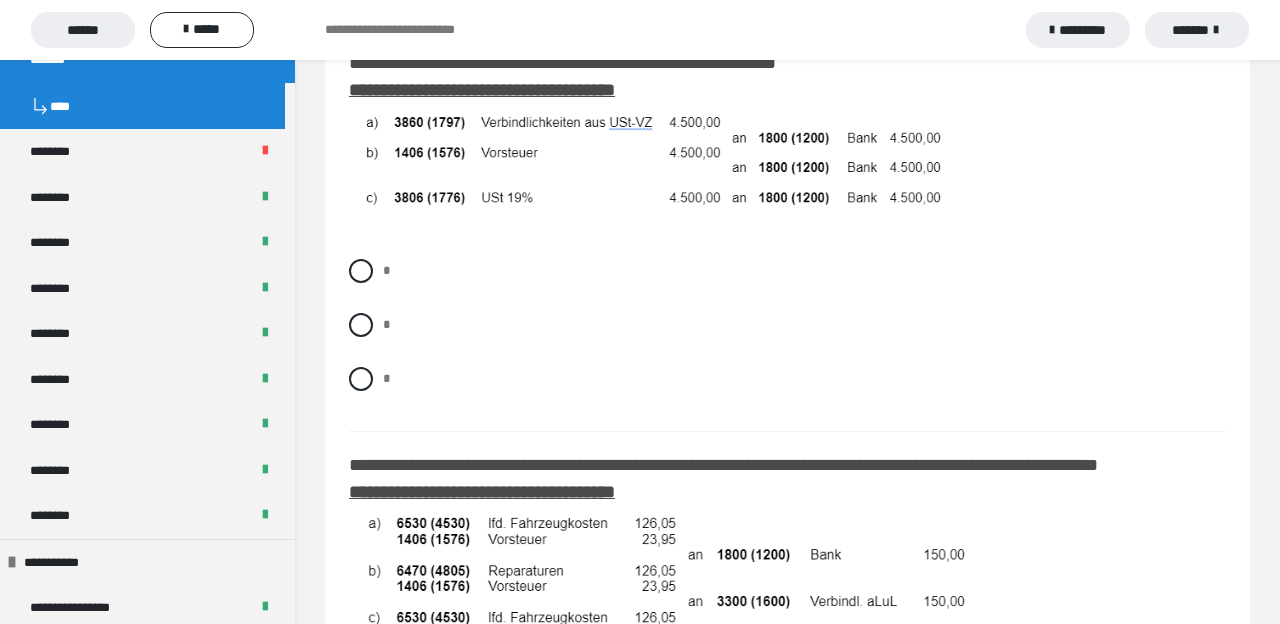 scroll, scrollTop: 936, scrollLeft: 0, axis: vertical 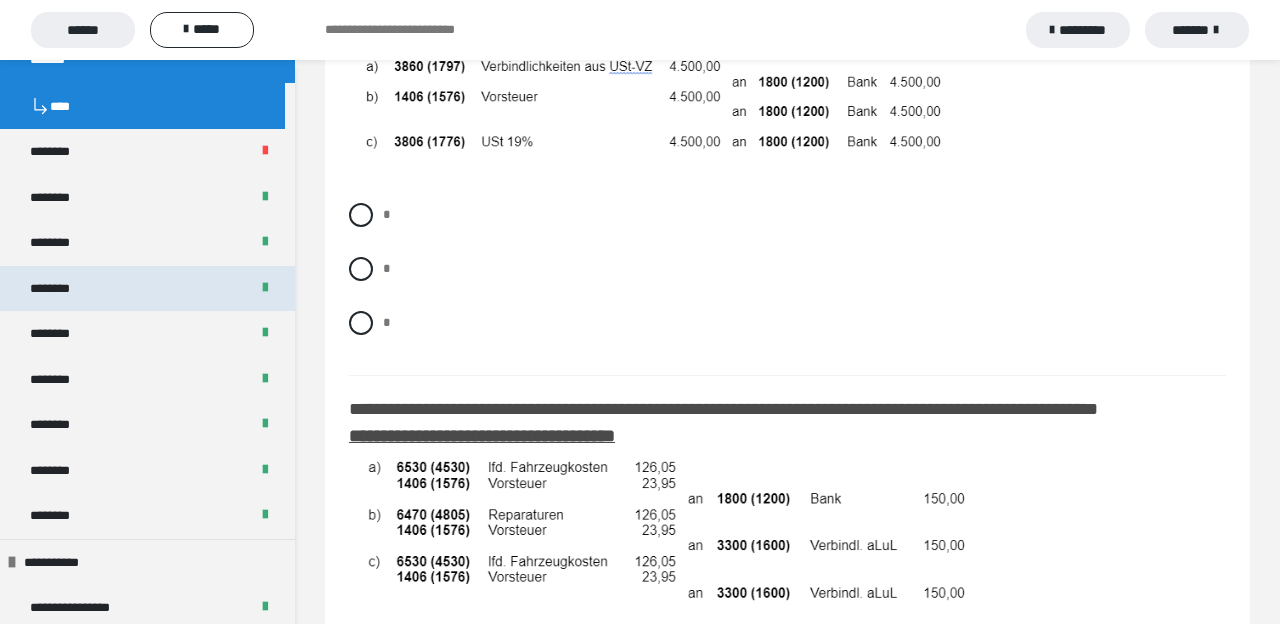 click on "********" at bounding box center (147, 289) 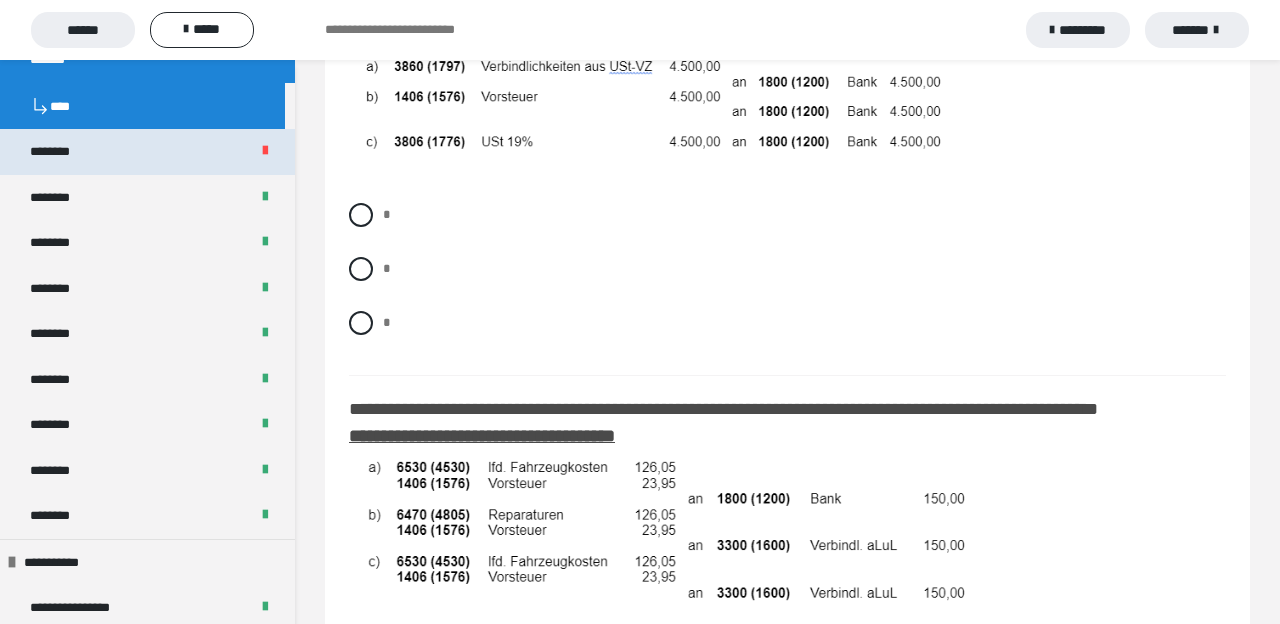 click on "********" at bounding box center [61, 152] 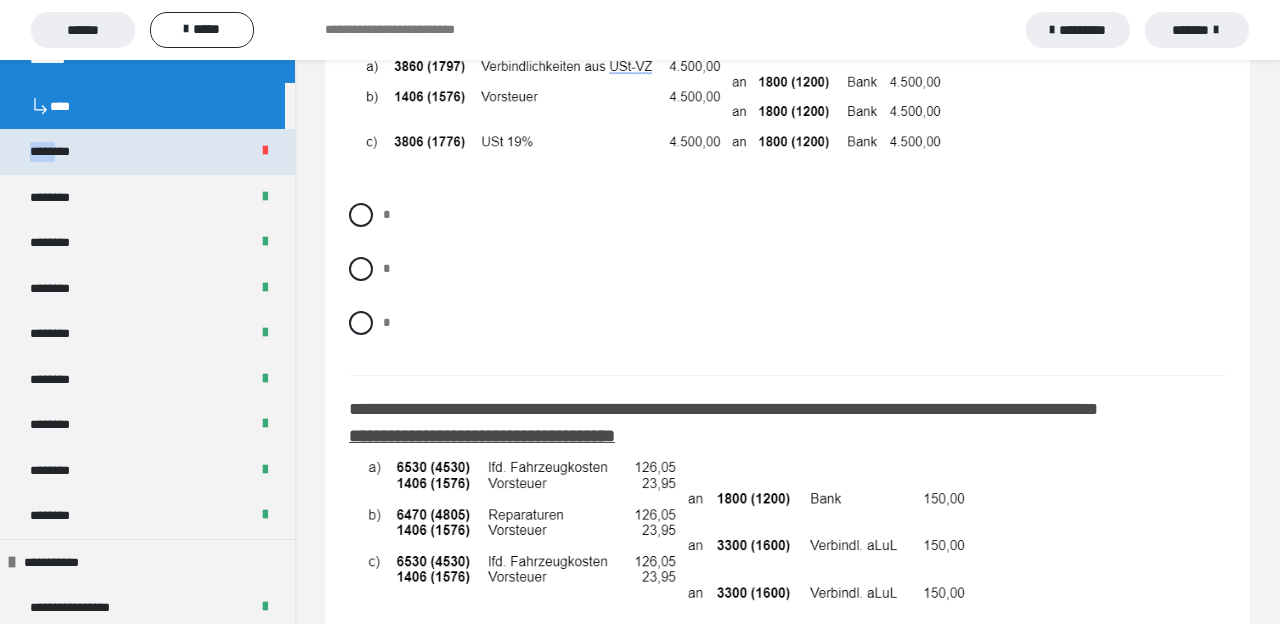 click on "********" at bounding box center [61, 152] 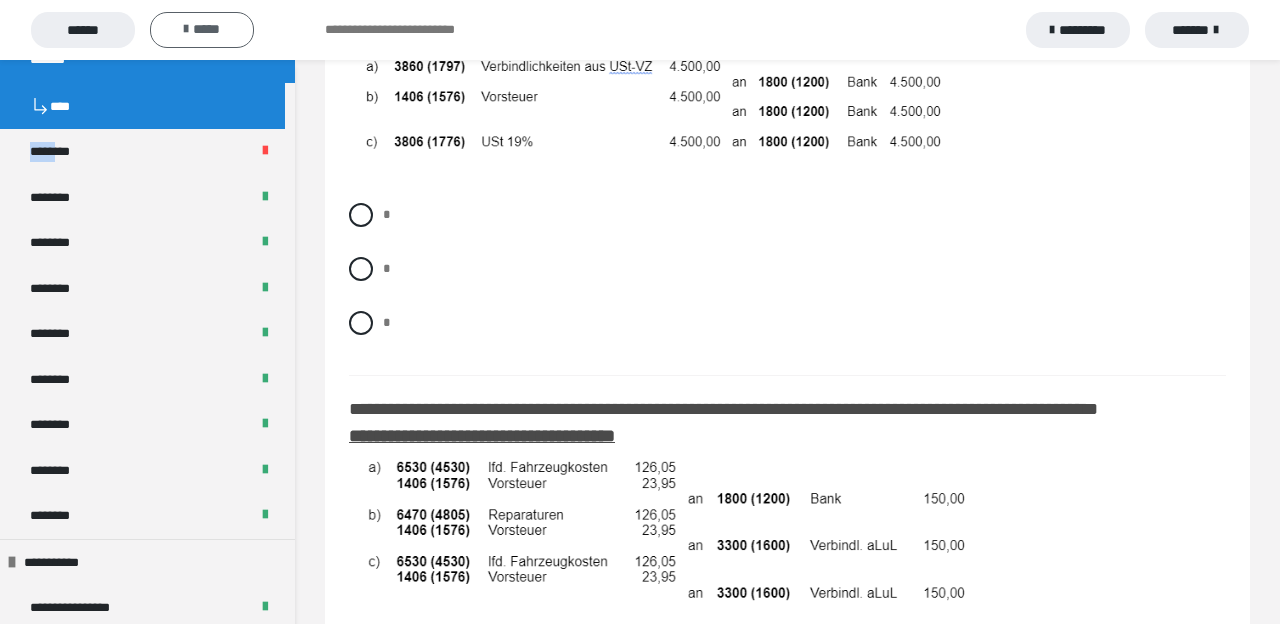click at bounding box center (186, 29) 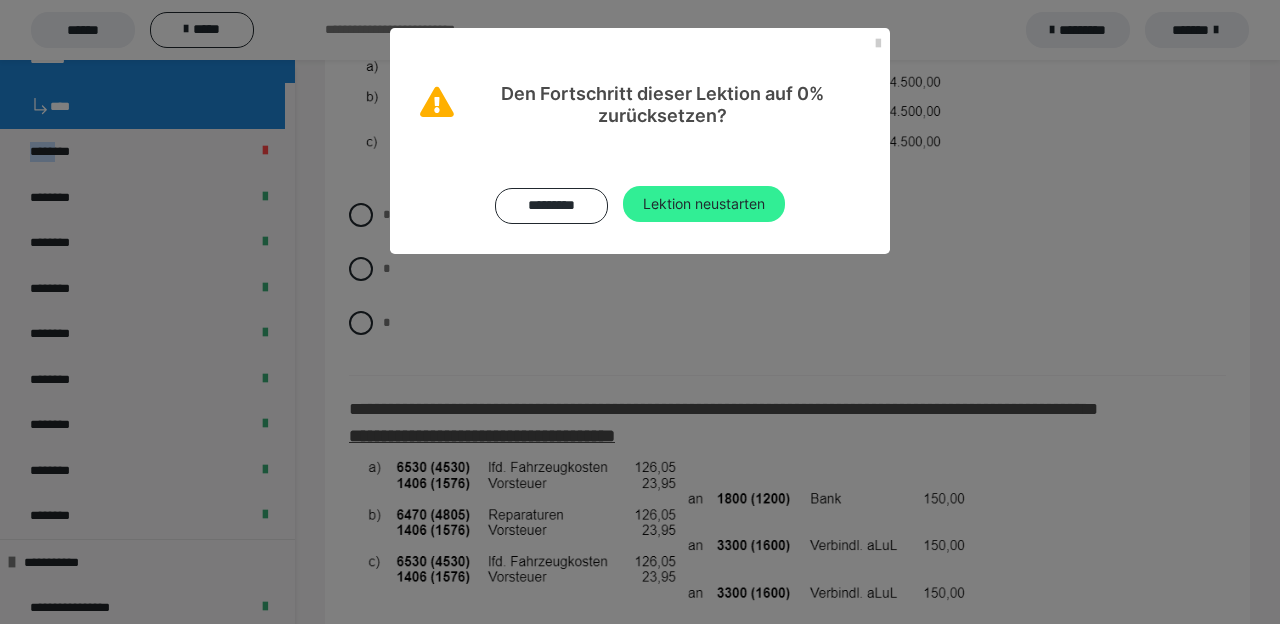 click on "Lektion neustarten" at bounding box center (704, 204) 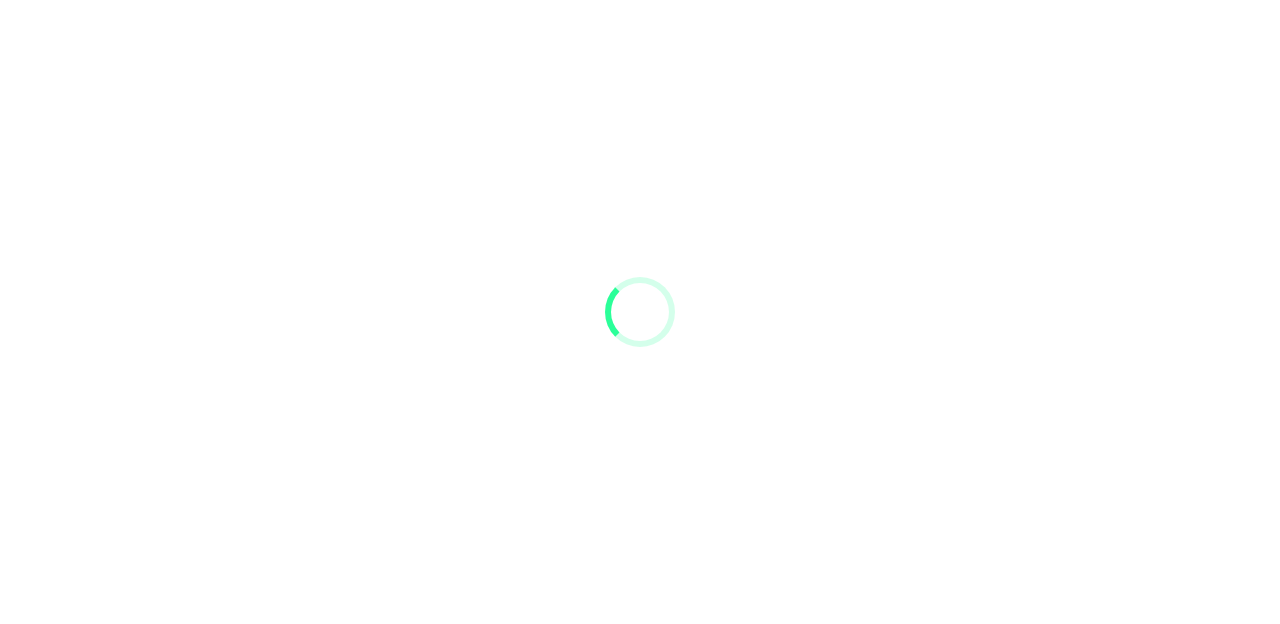 scroll, scrollTop: 0, scrollLeft: 0, axis: both 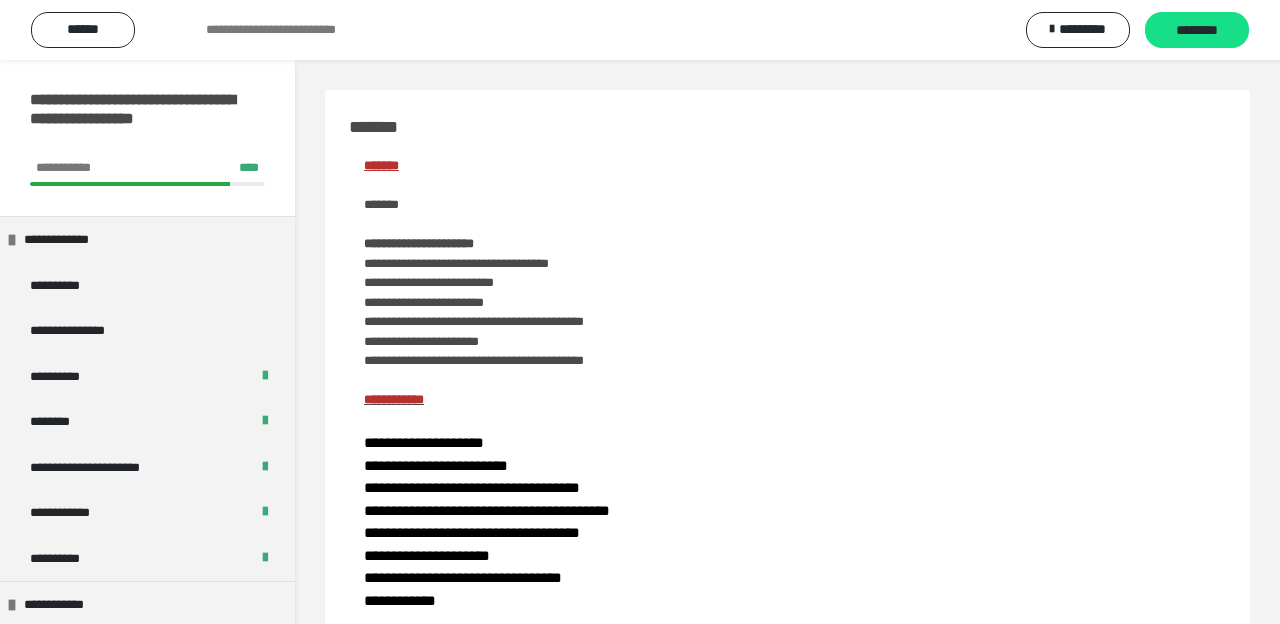 click on "**********" at bounding box center (787, 1306) 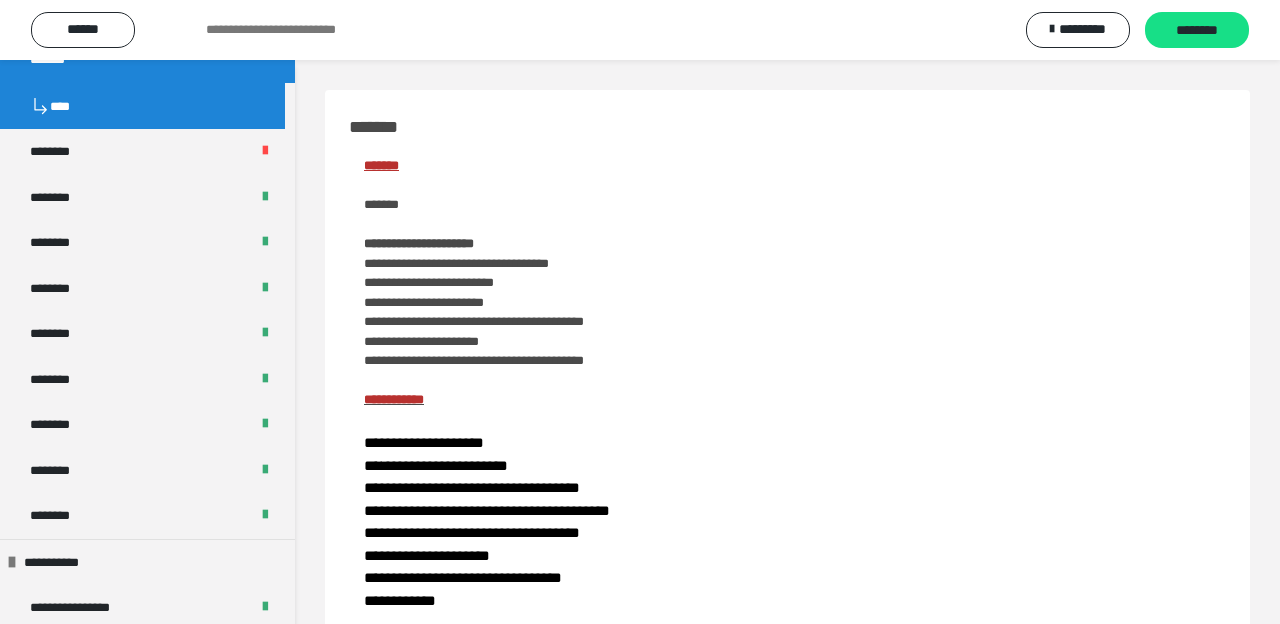 scroll, scrollTop: 1092, scrollLeft: 0, axis: vertical 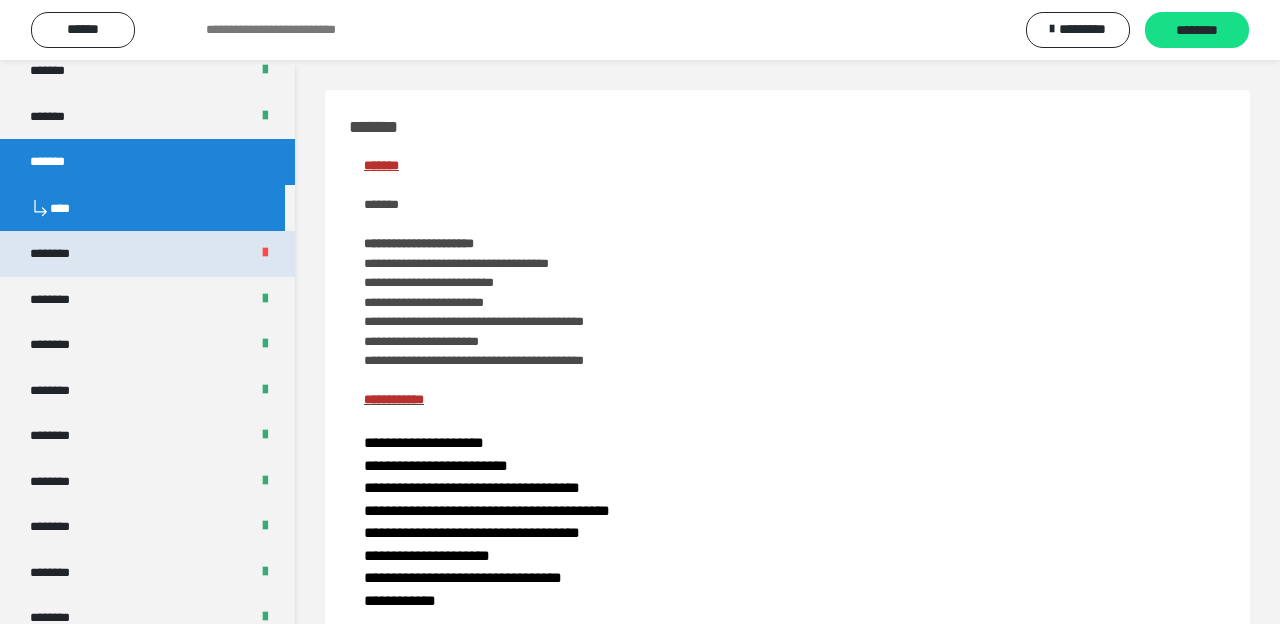 click on "********" at bounding box center [147, 254] 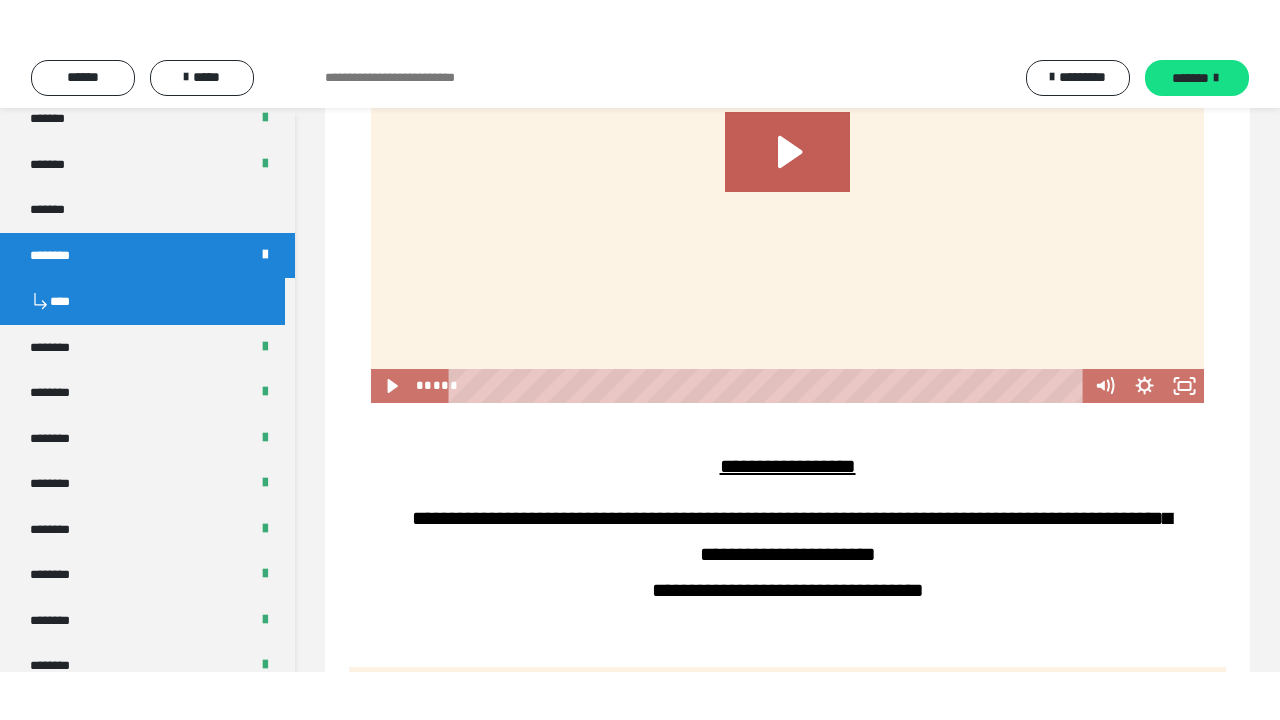 scroll, scrollTop: 1444, scrollLeft: 0, axis: vertical 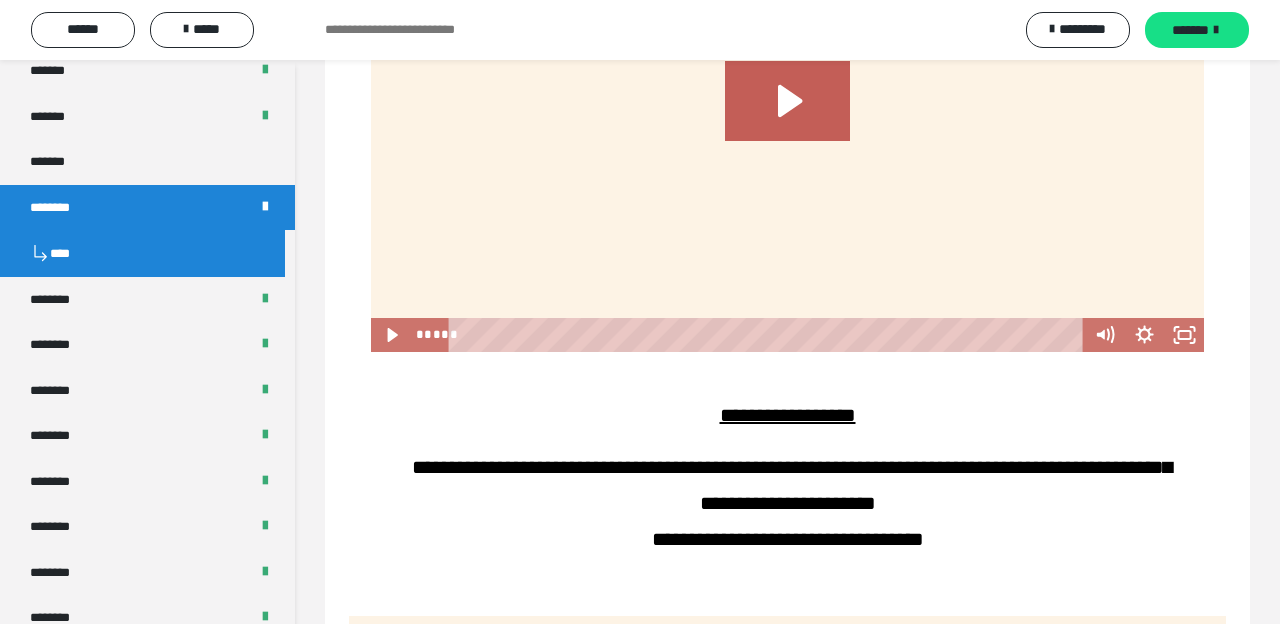 click at bounding box center [787, 118] 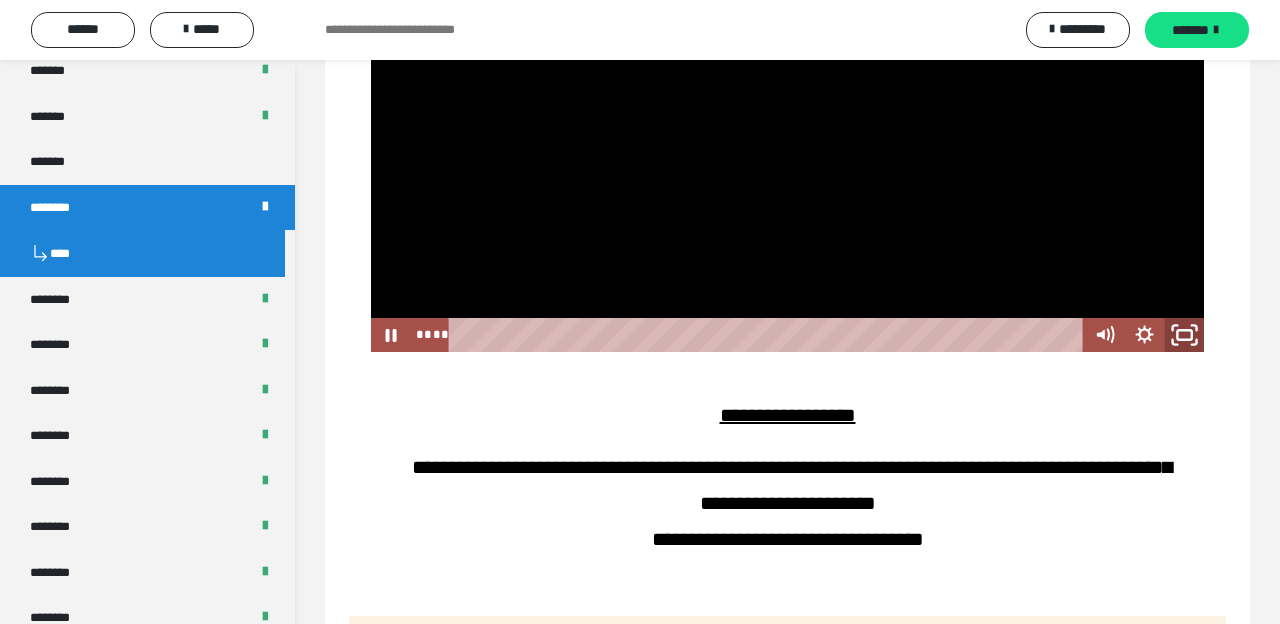 click 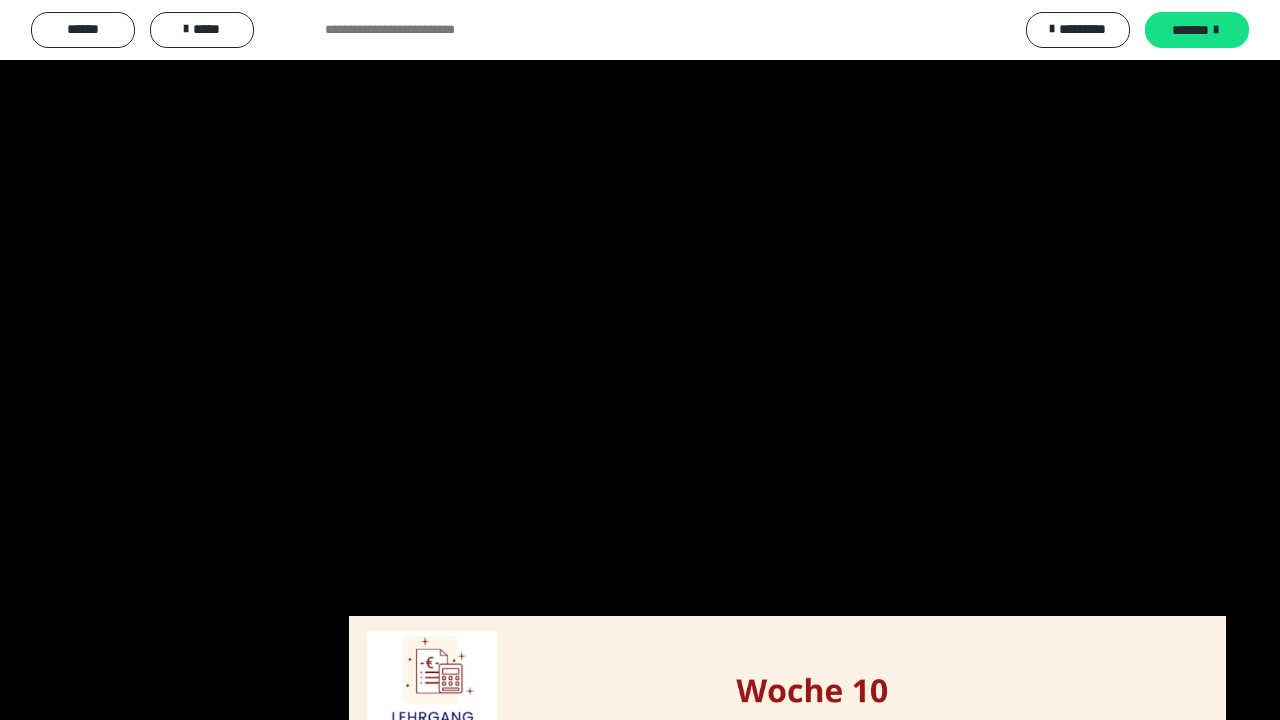 click at bounding box center [640, 360] 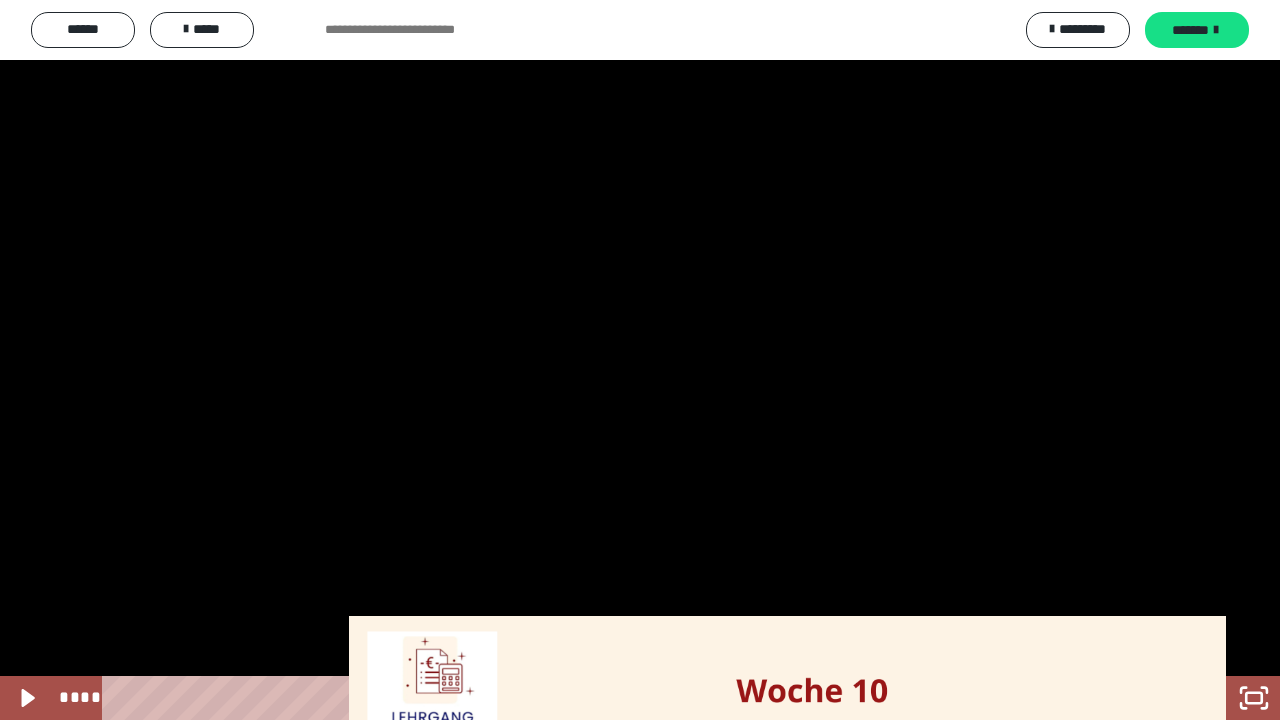 scroll, scrollTop: 0, scrollLeft: 0, axis: both 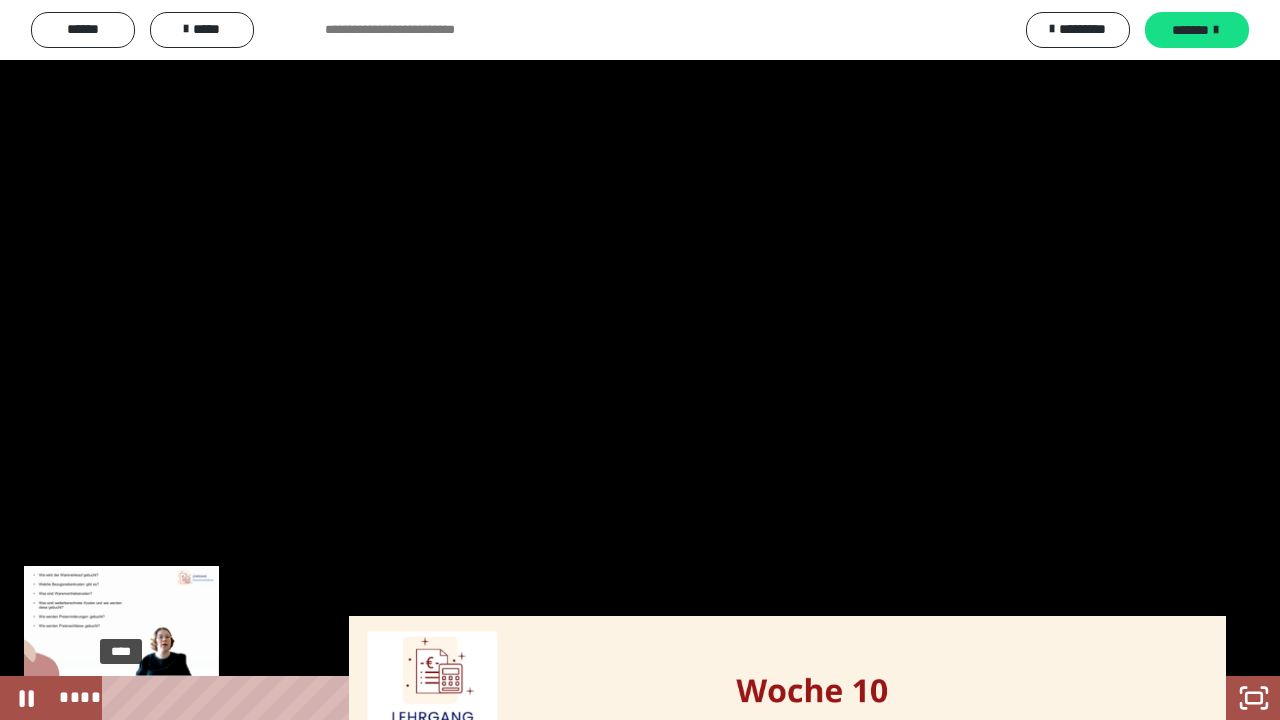 click on "****" at bounding box center [616, 698] 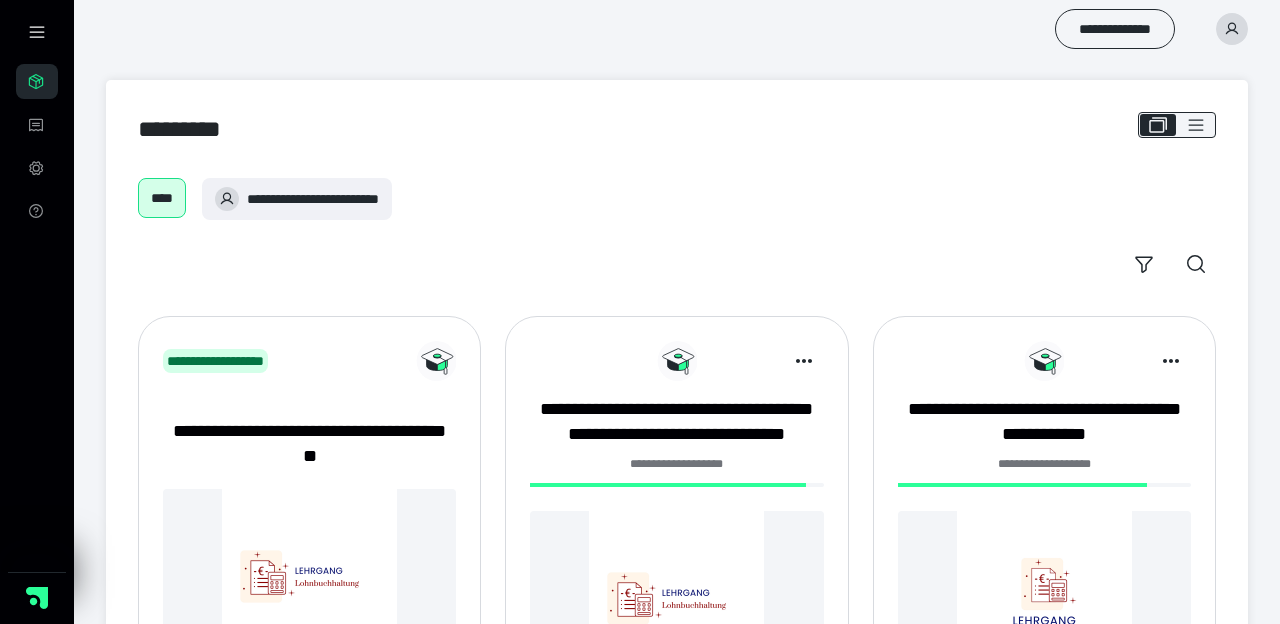 scroll, scrollTop: 0, scrollLeft: 0, axis: both 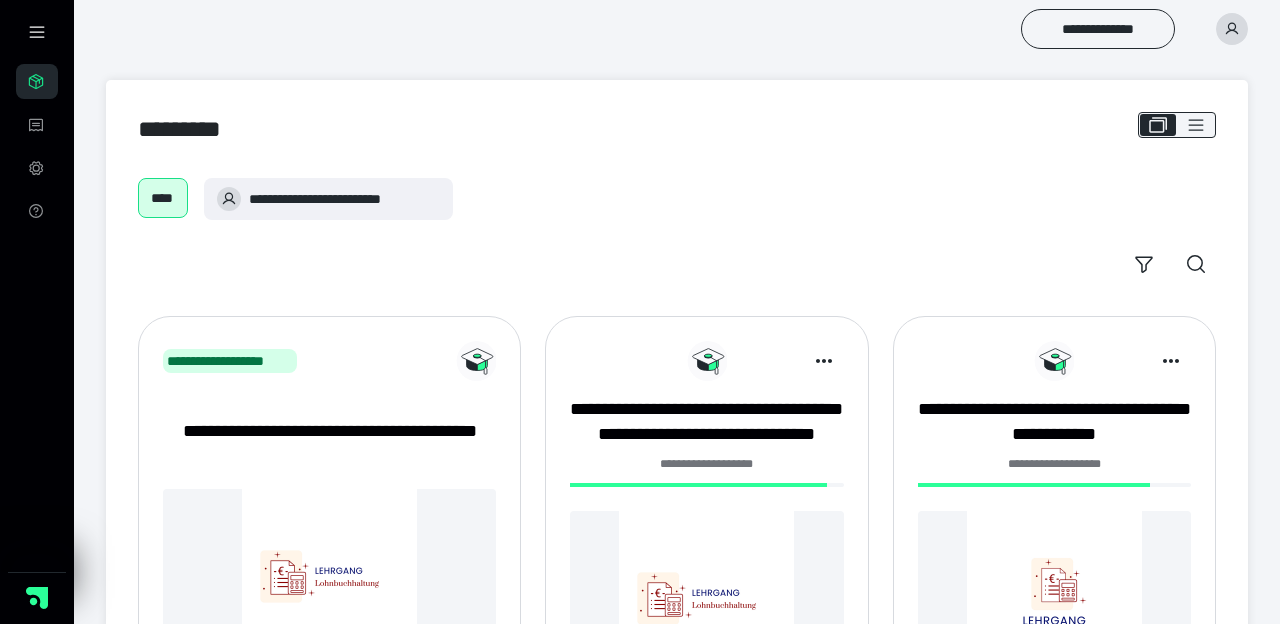 click on "**********" at bounding box center (1054, 464) 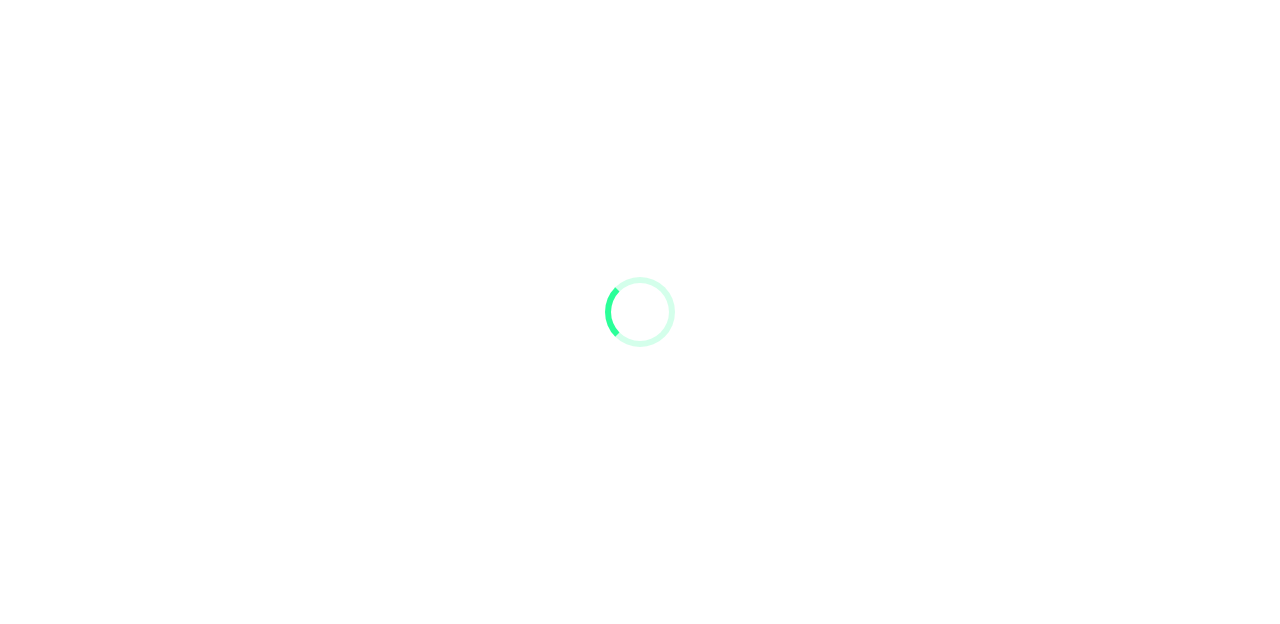 scroll, scrollTop: 0, scrollLeft: 0, axis: both 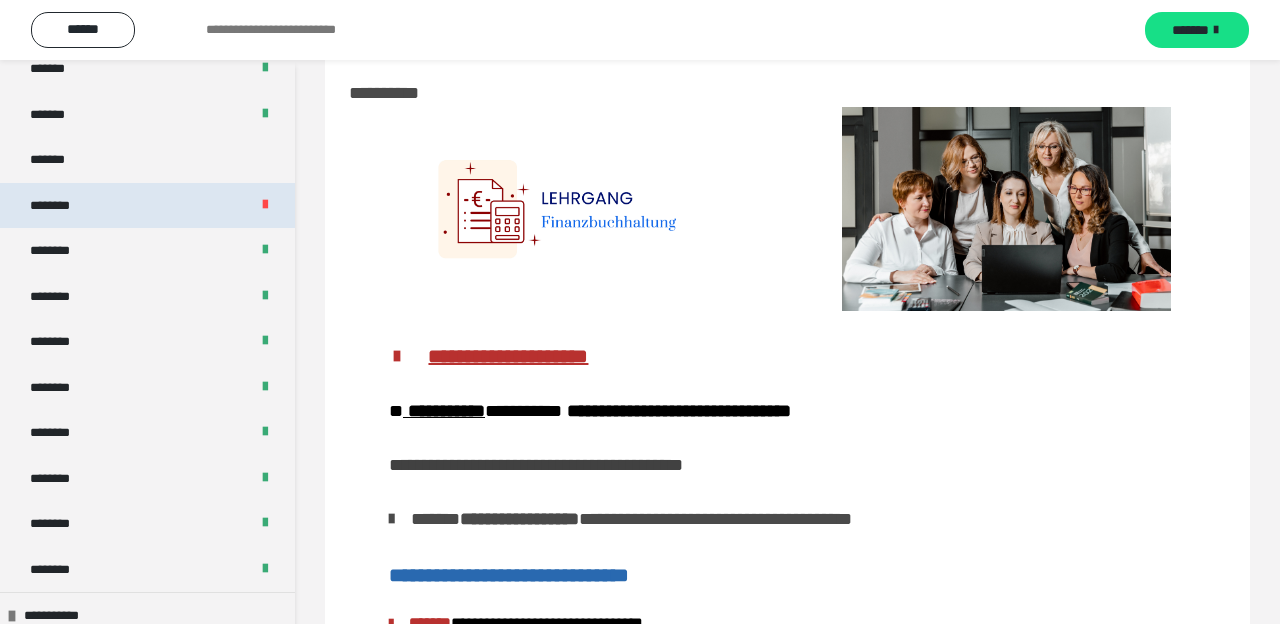 click on "********" at bounding box center (147, 206) 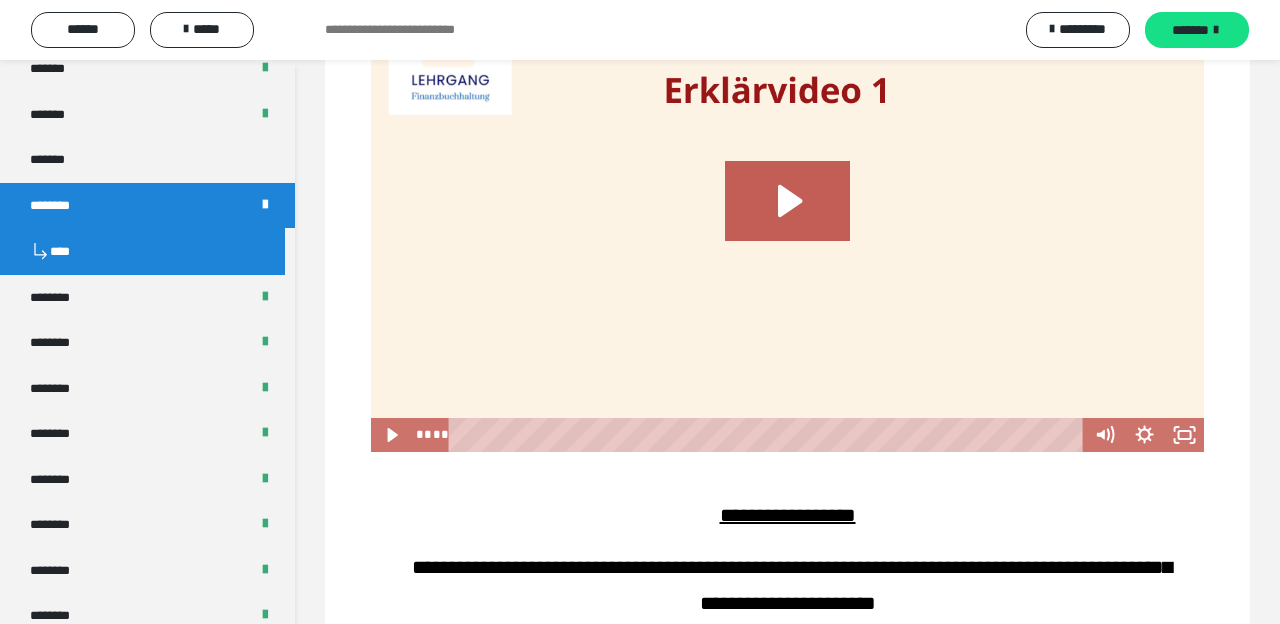 scroll, scrollTop: 1338, scrollLeft: 0, axis: vertical 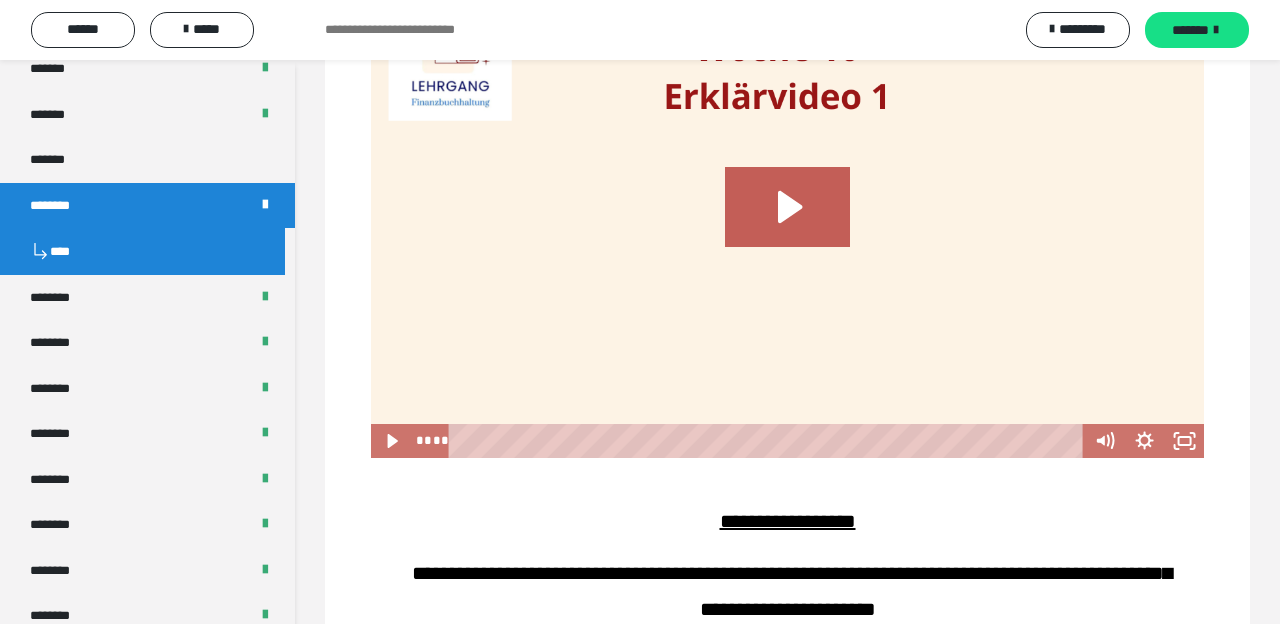 click at bounding box center (787, 224) 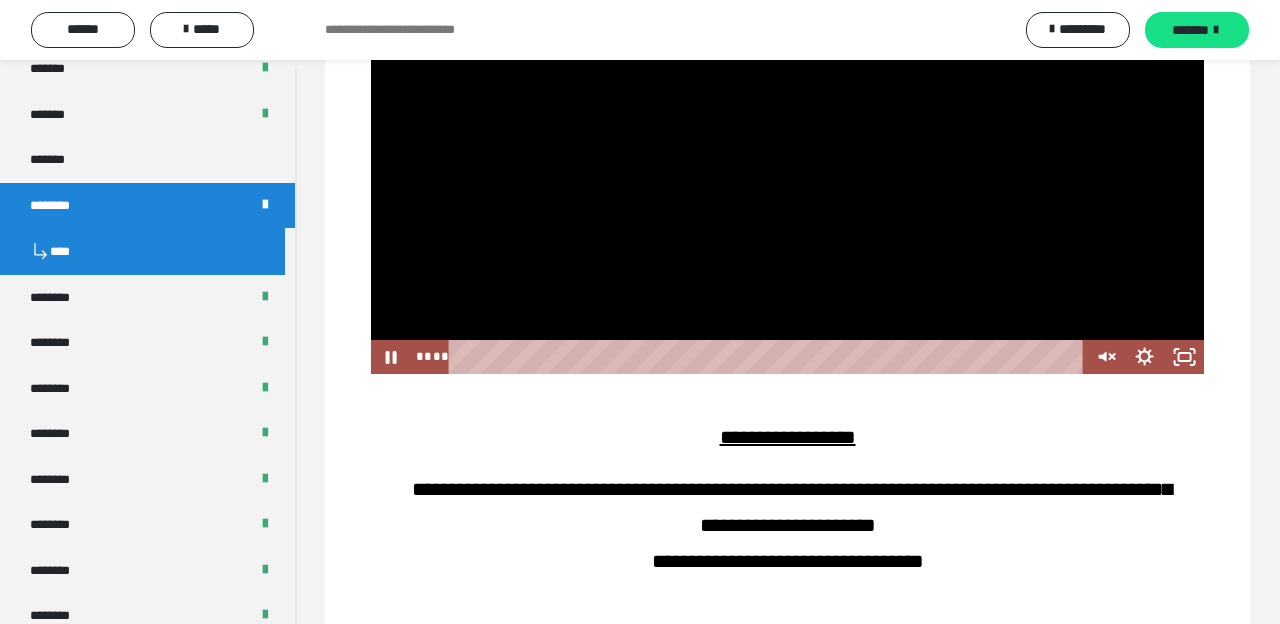 scroll, scrollTop: 1429, scrollLeft: 0, axis: vertical 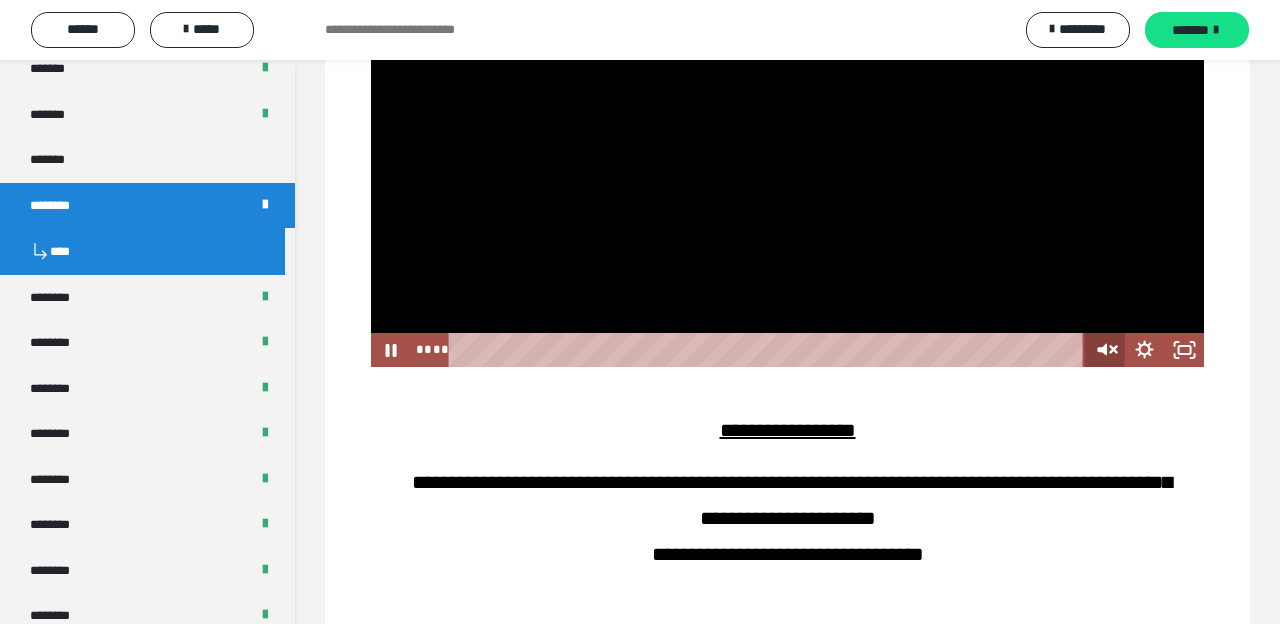 click 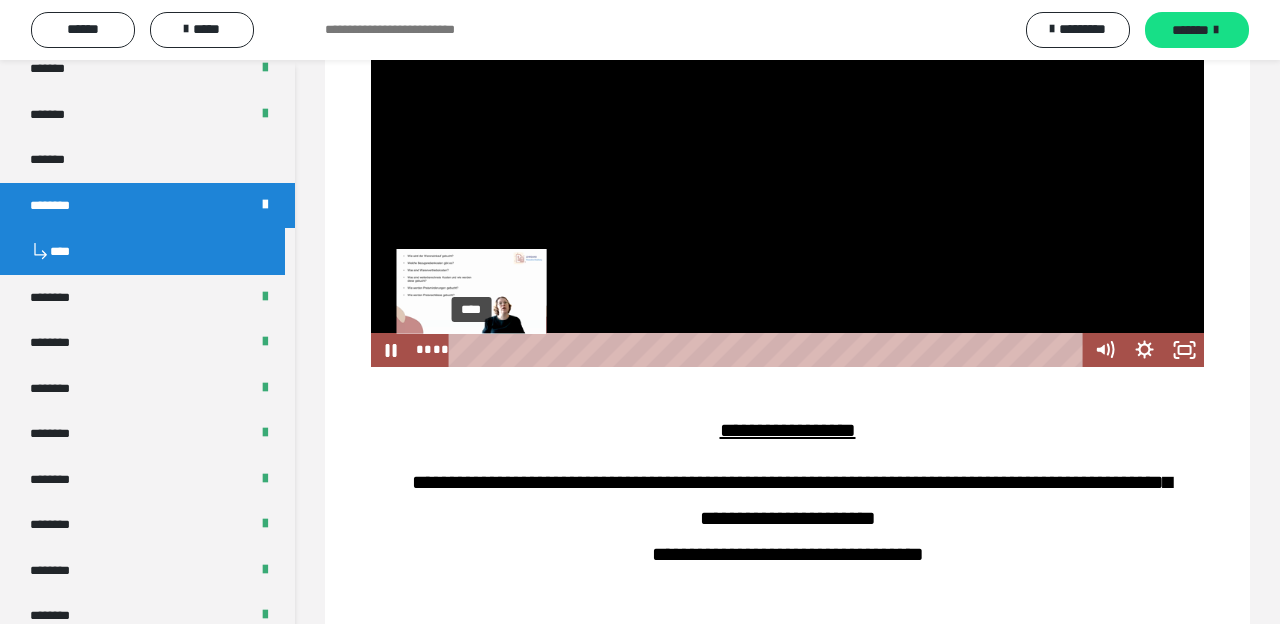 click on "****" at bounding box center (769, 350) 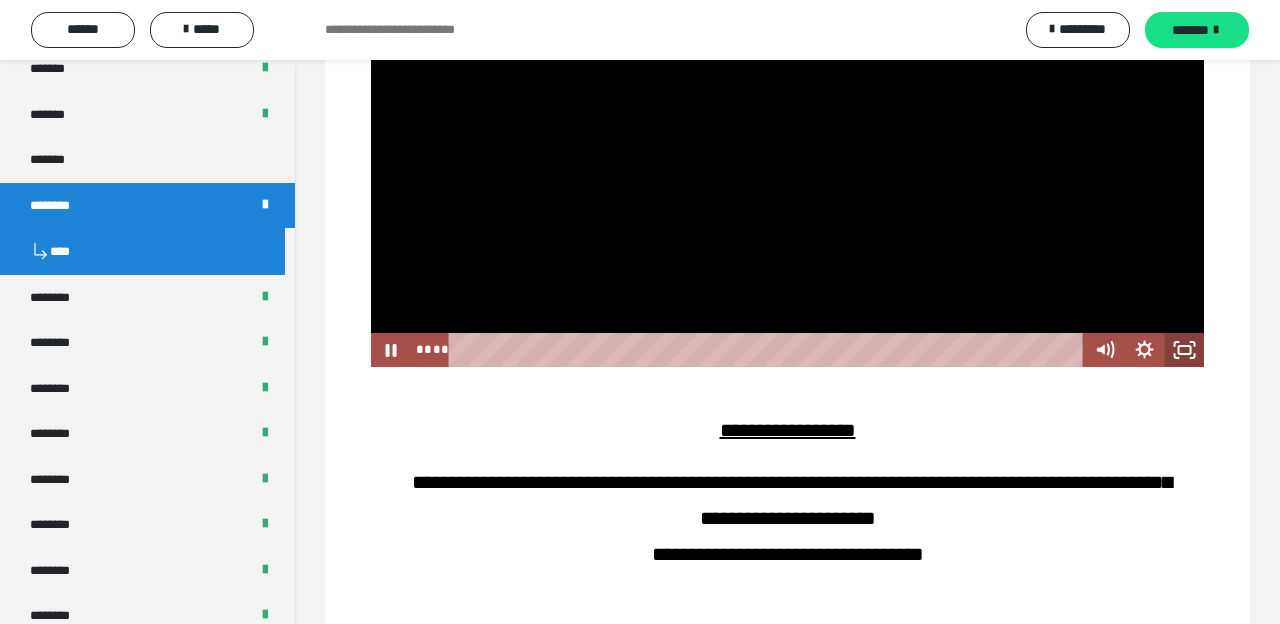 click 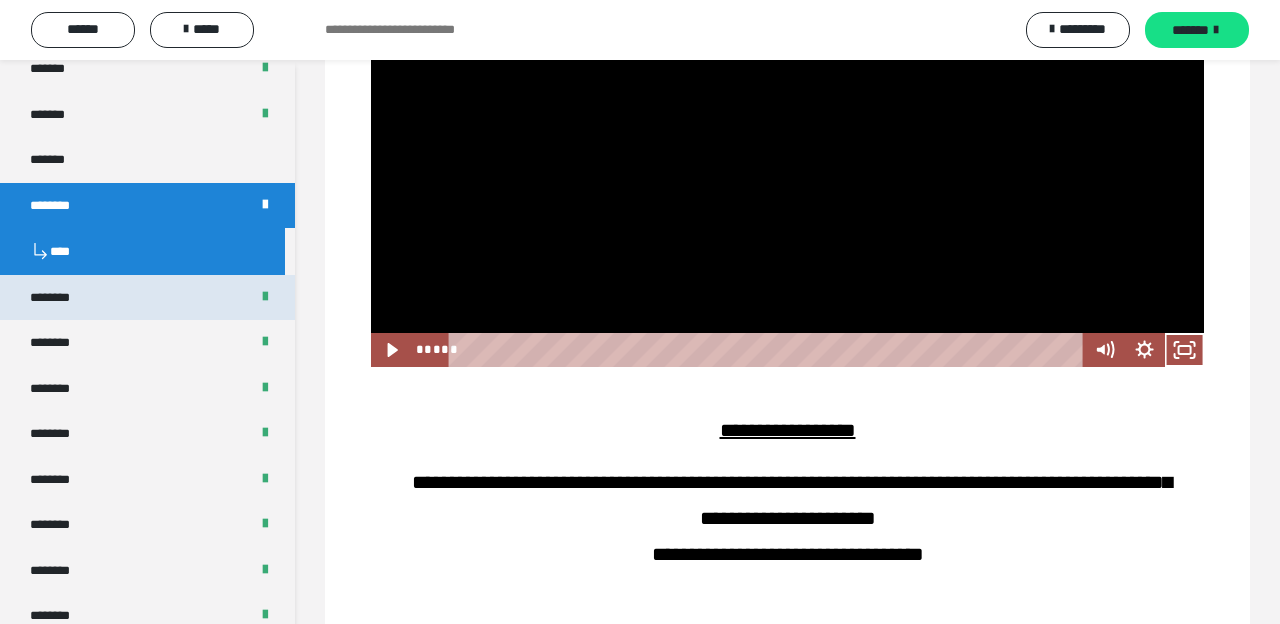 click on "********" at bounding box center (147, 298) 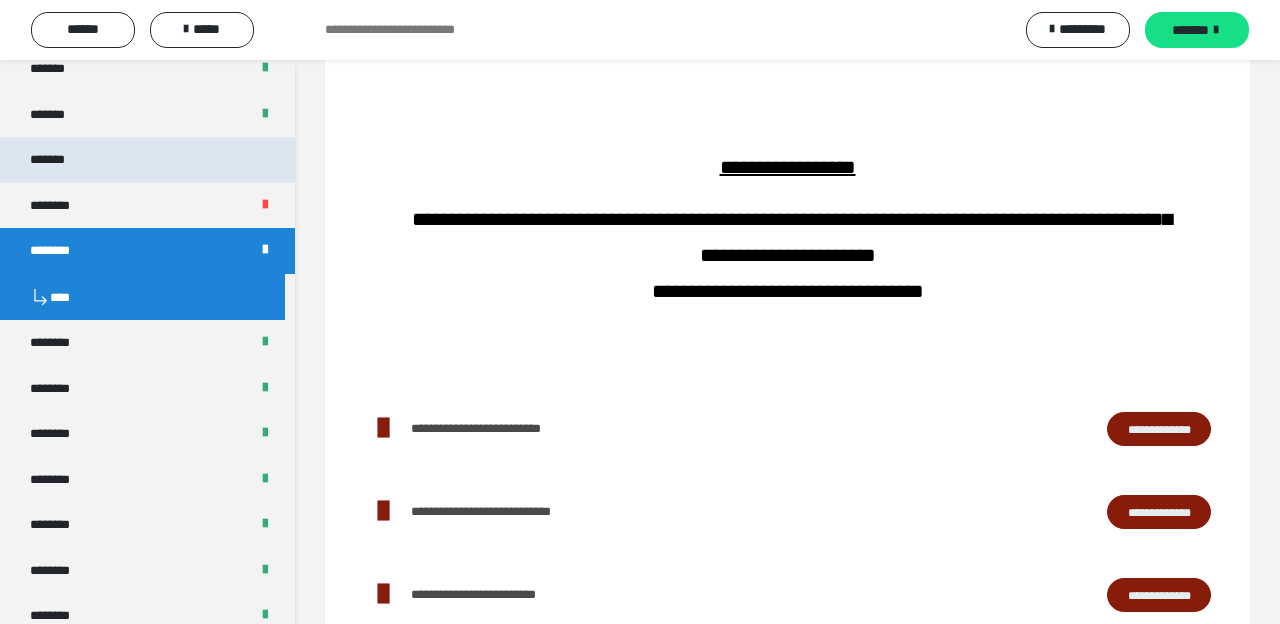 scroll, scrollTop: 1448, scrollLeft: 0, axis: vertical 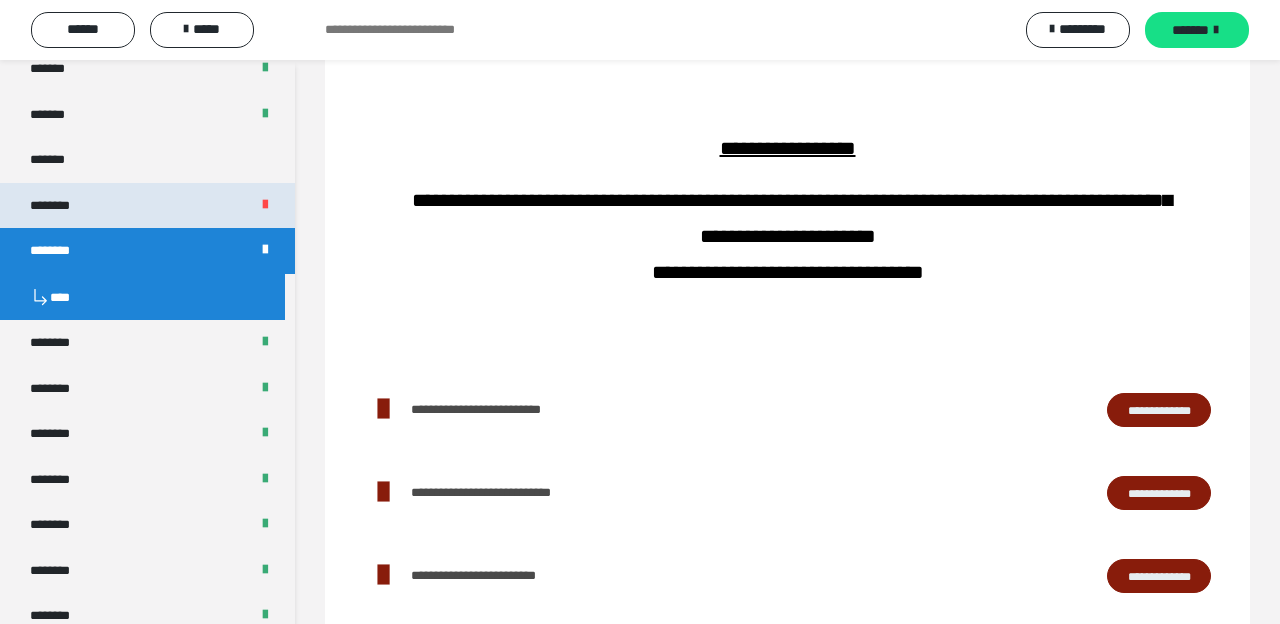 click on "********" at bounding box center (147, 206) 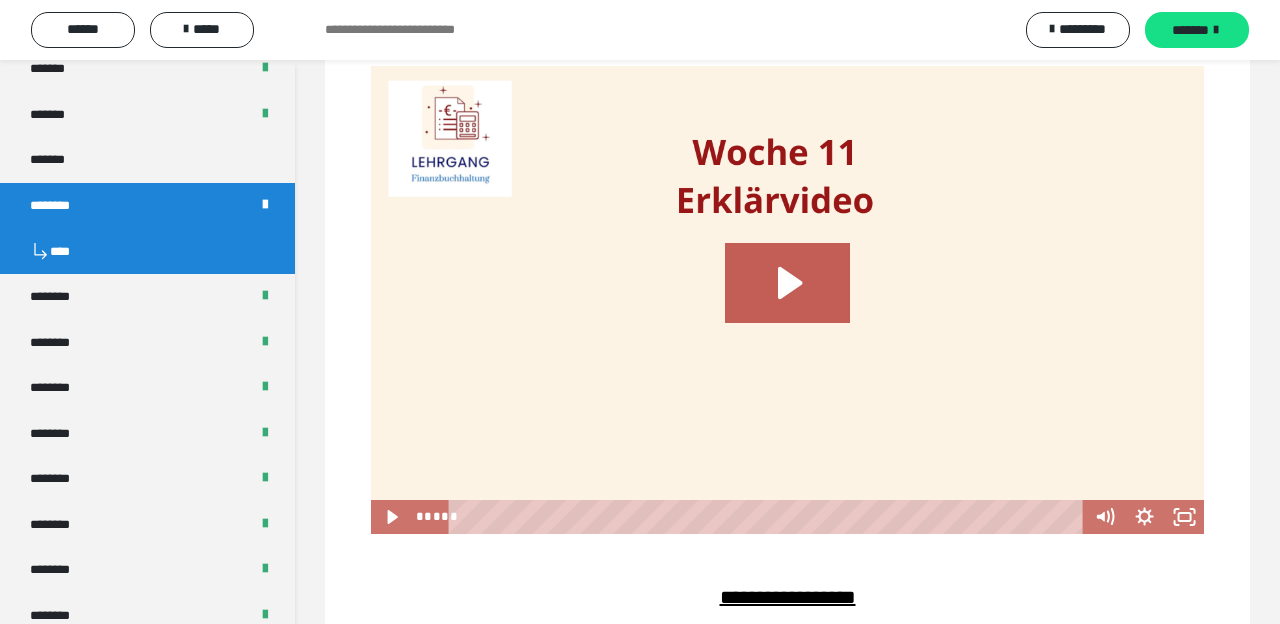 scroll, scrollTop: 1429, scrollLeft: 0, axis: vertical 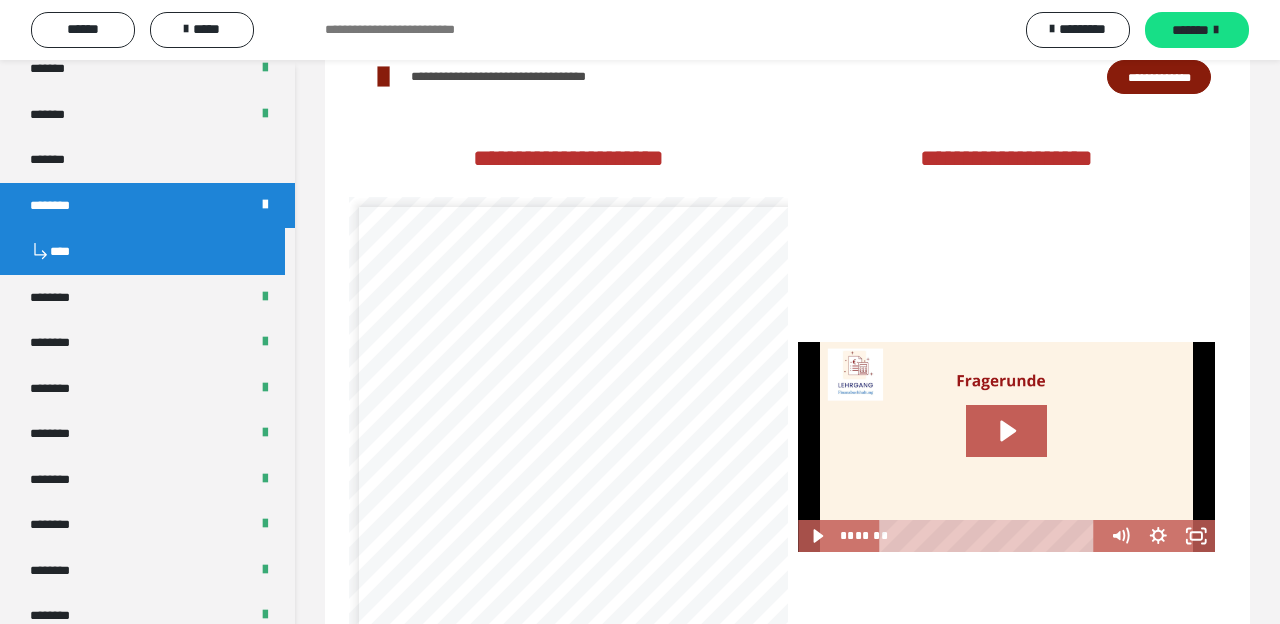 click at bounding box center [1006, 447] 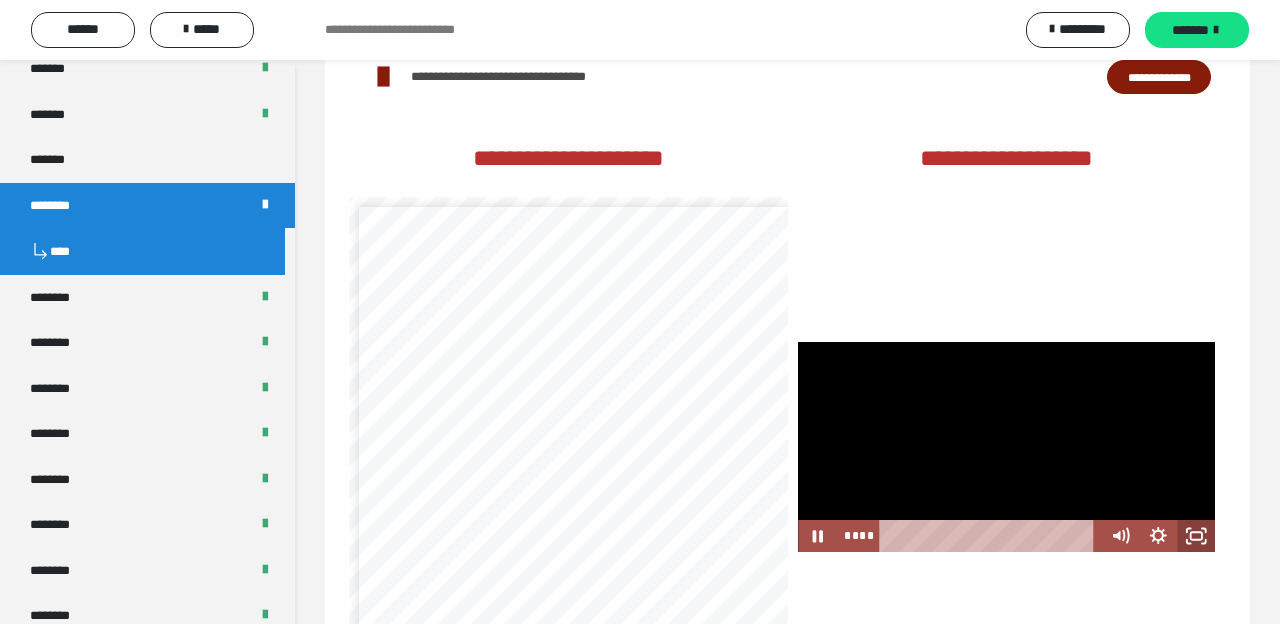 click 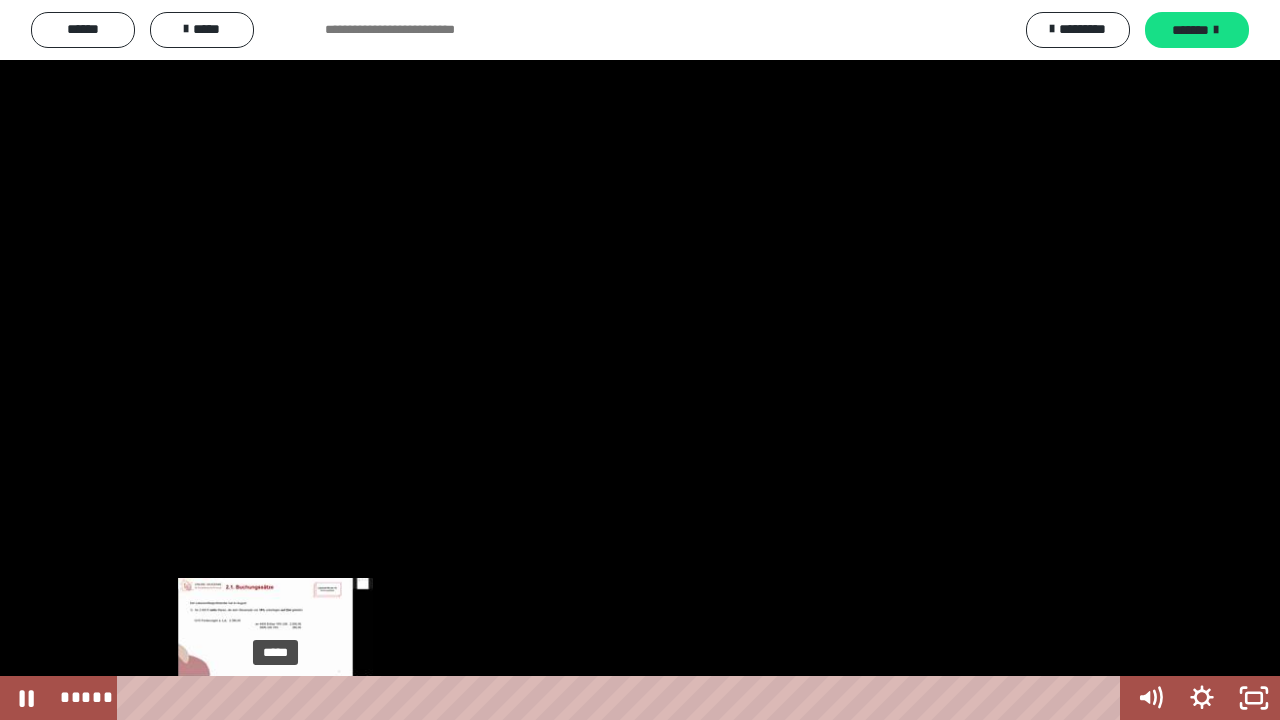 click on "*****" at bounding box center [622, 698] 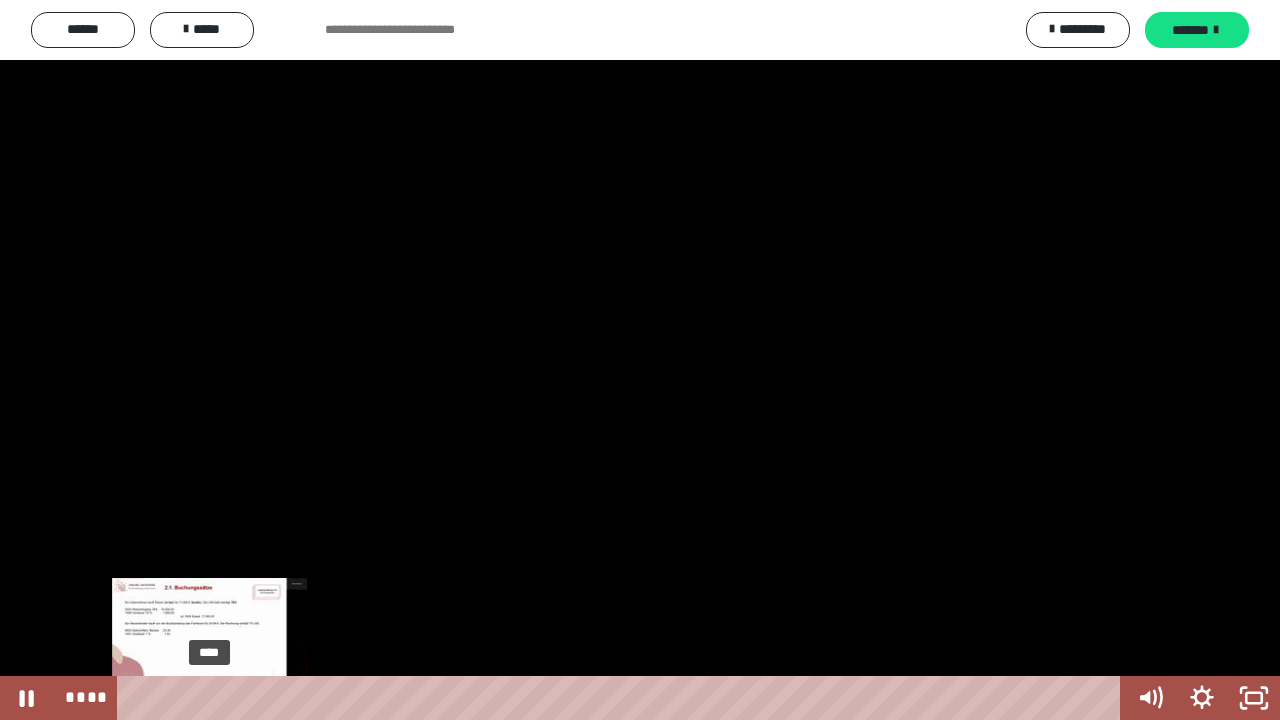 click on "****" at bounding box center [622, 698] 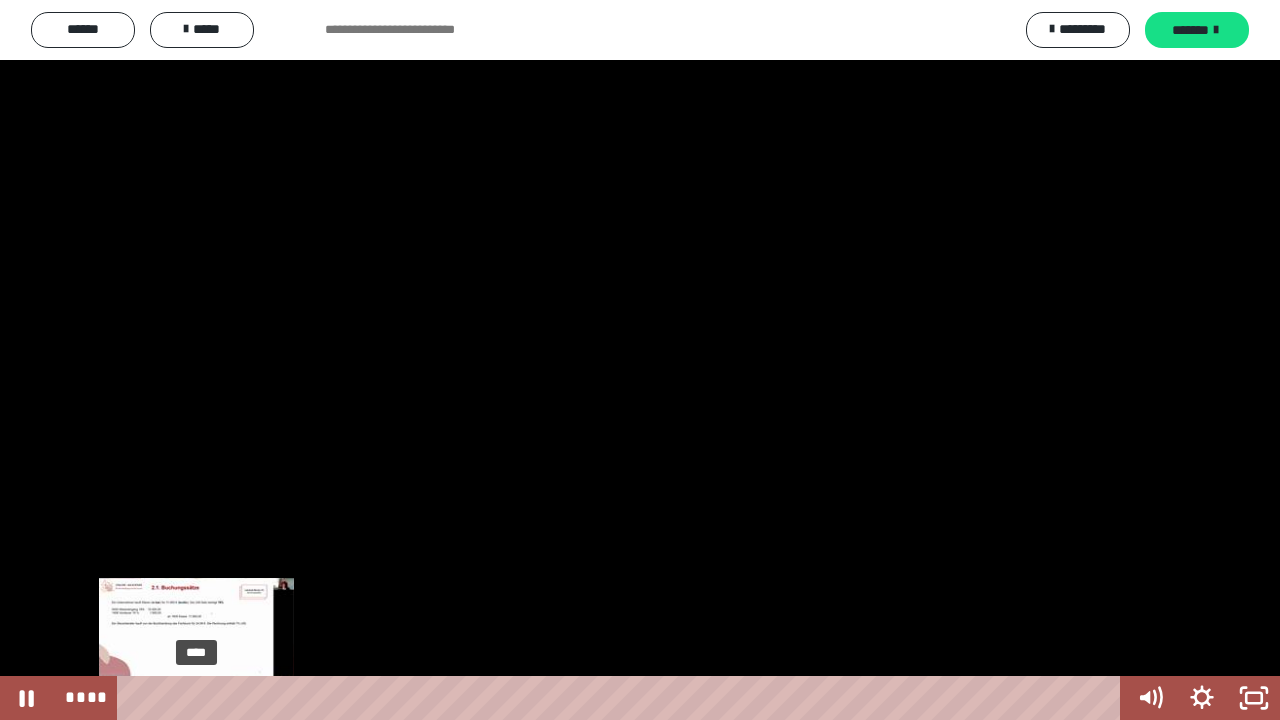 click on "****" at bounding box center (622, 698) 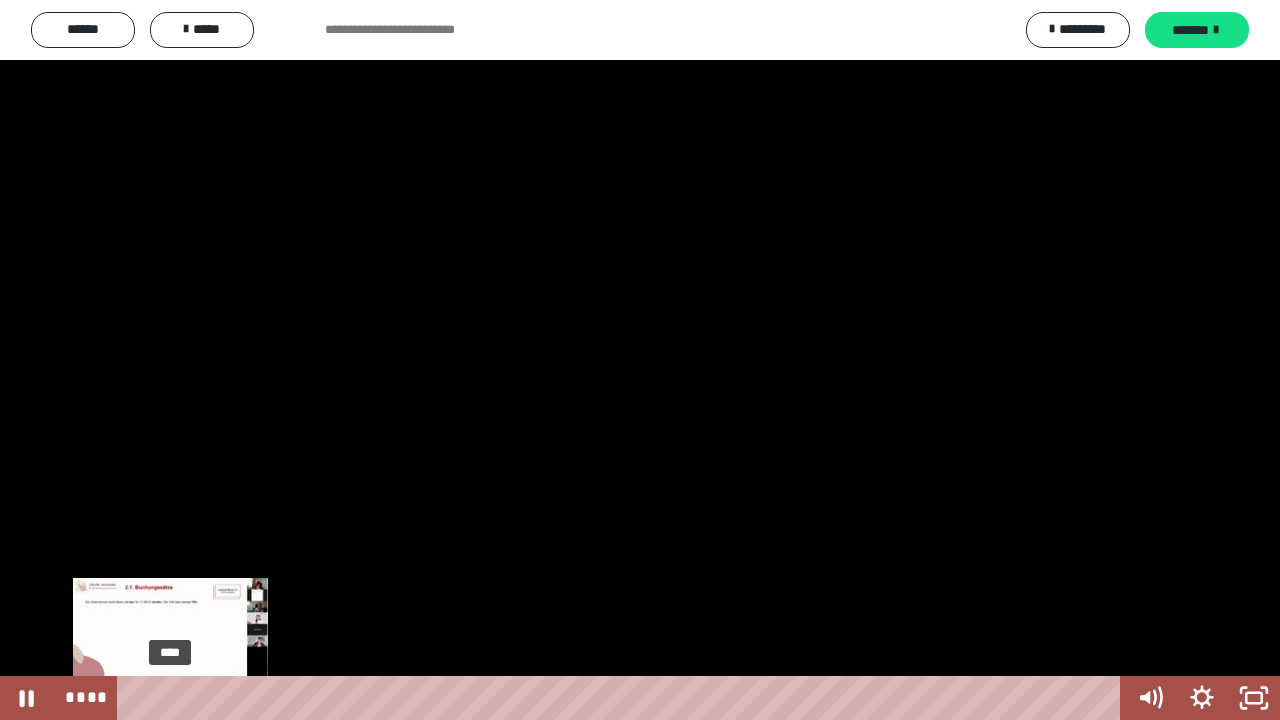click on "****" at bounding box center (622, 698) 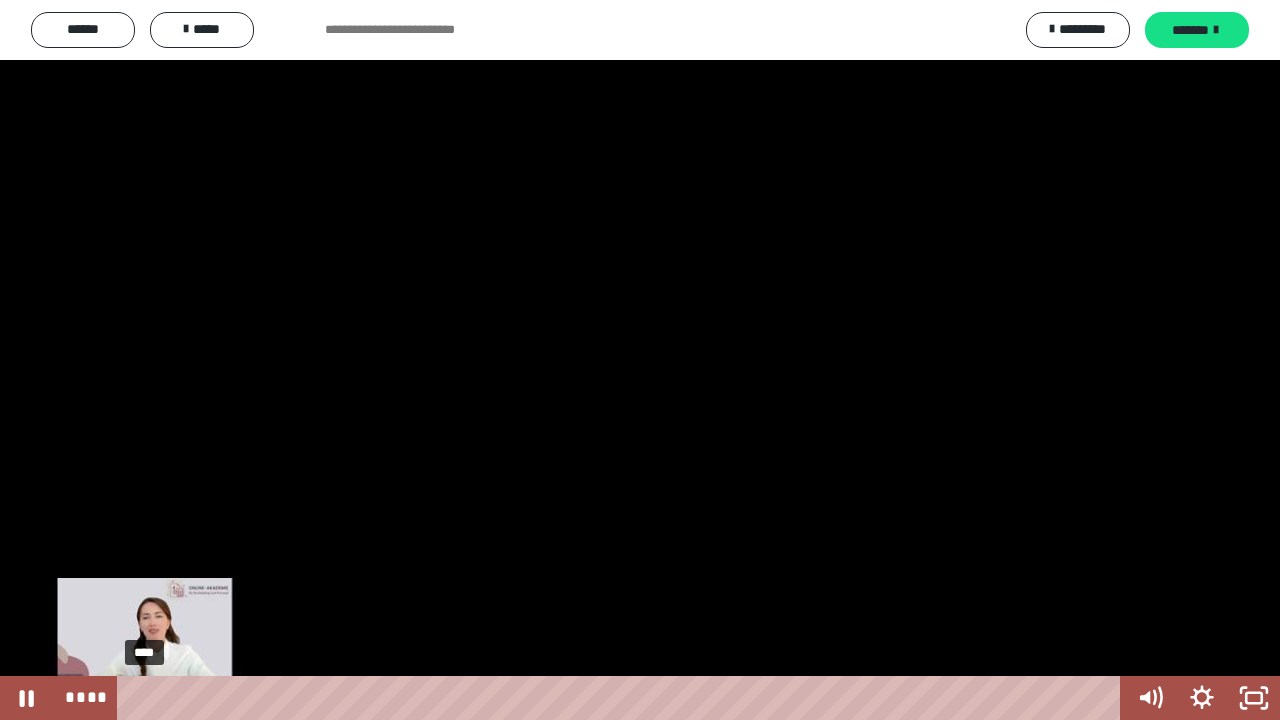 click on "****" at bounding box center [622, 698] 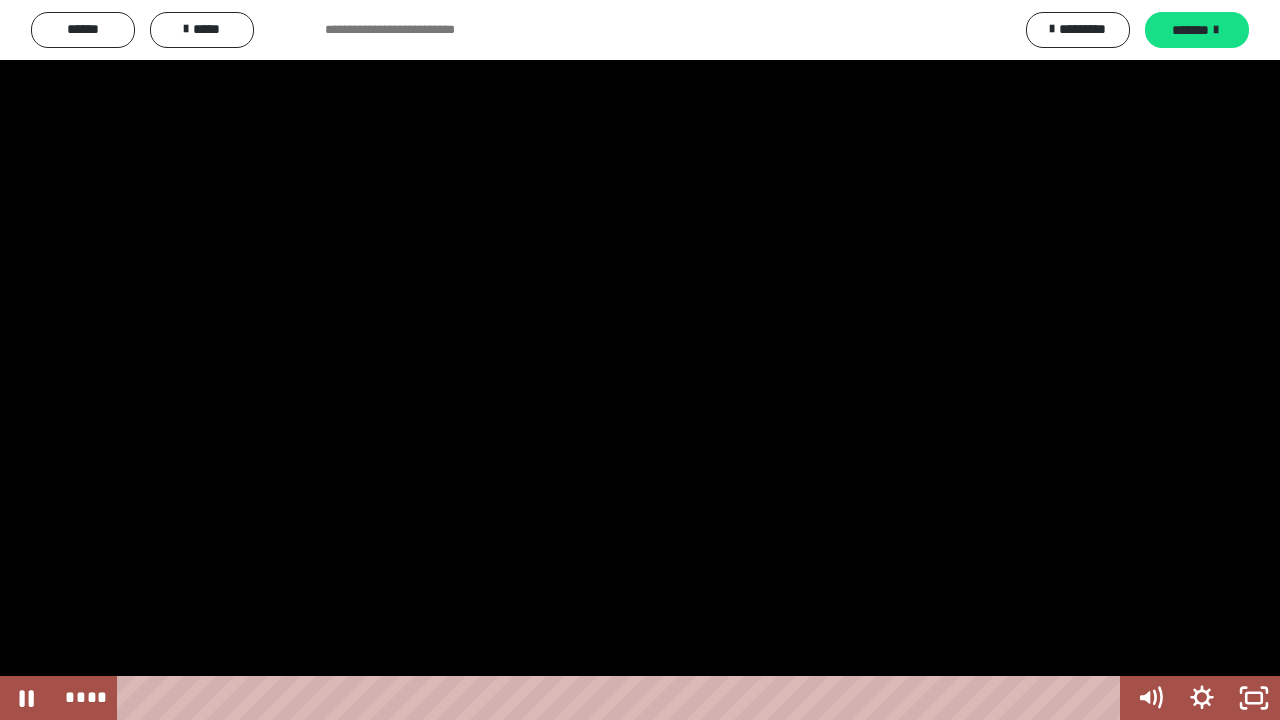 click at bounding box center (640, 360) 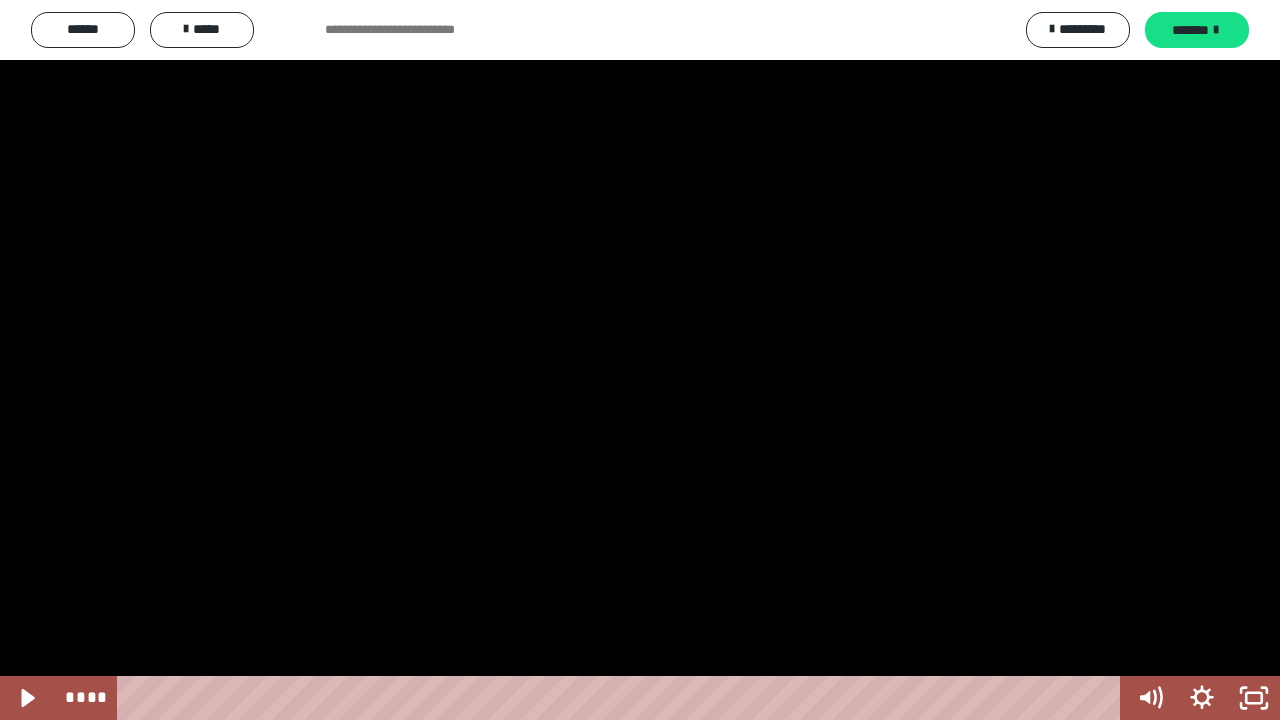 click at bounding box center [640, 360] 